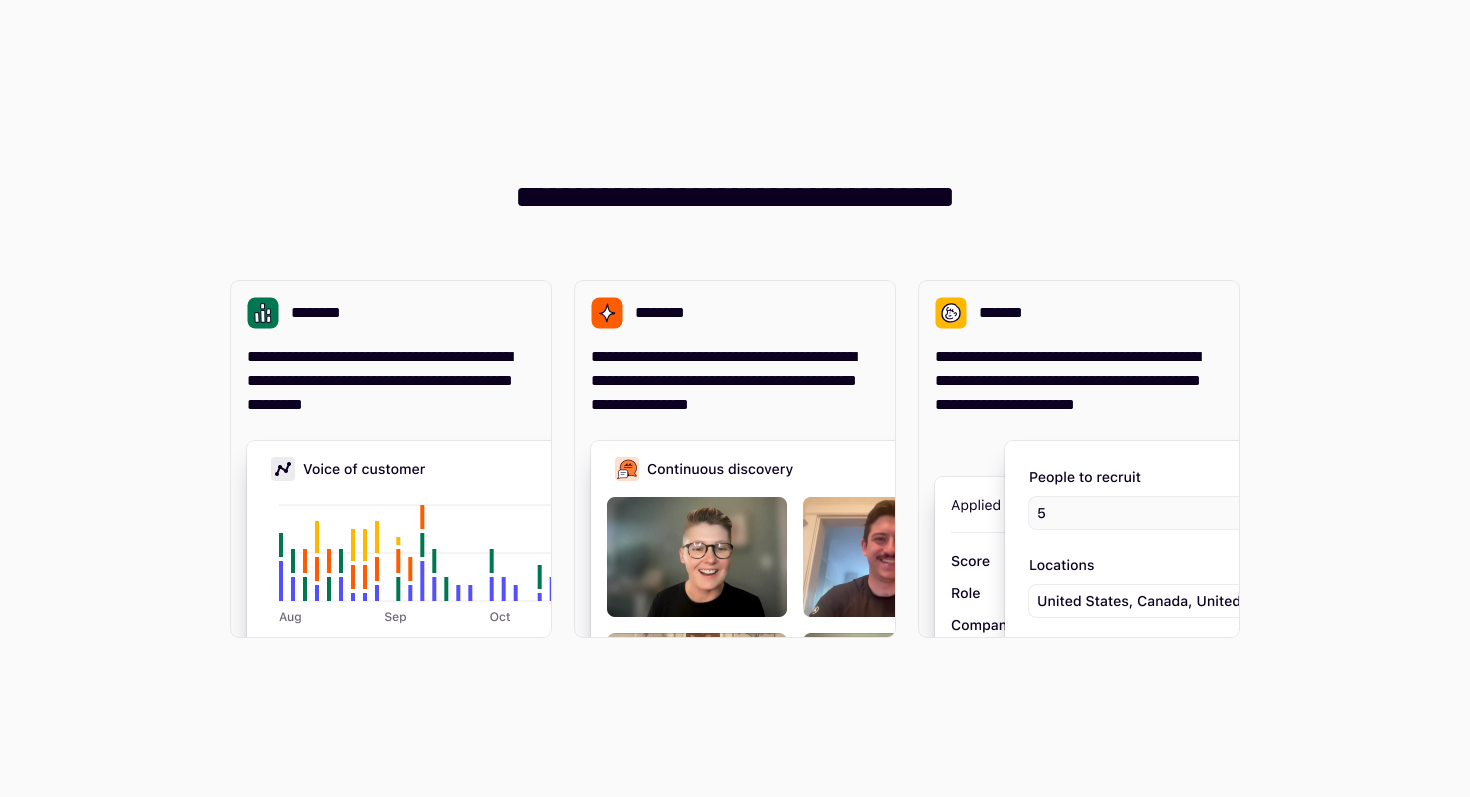 scroll, scrollTop: 0, scrollLeft: 0, axis: both 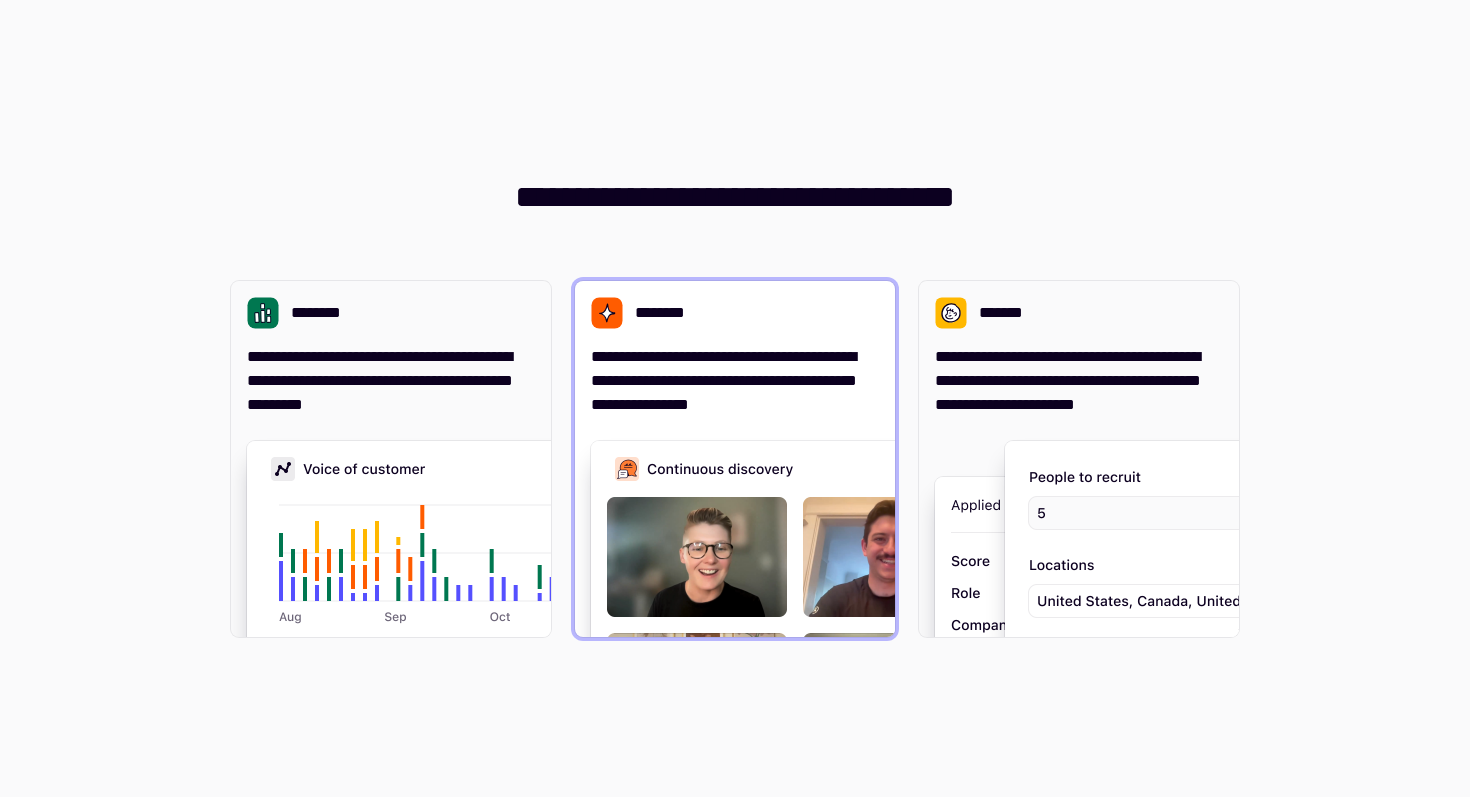 click on "**********" at bounding box center (735, 459) 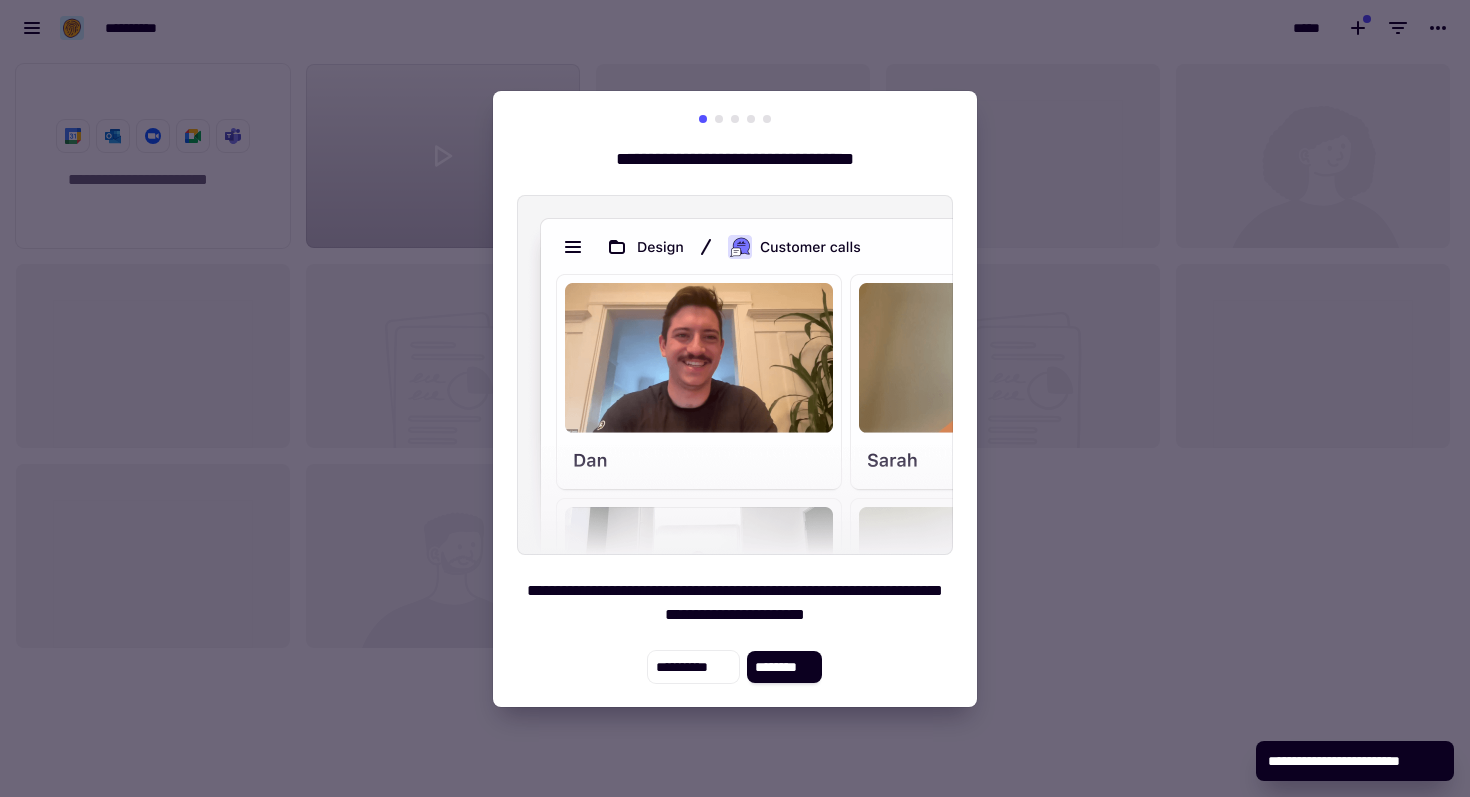 scroll, scrollTop: 1, scrollLeft: 1, axis: both 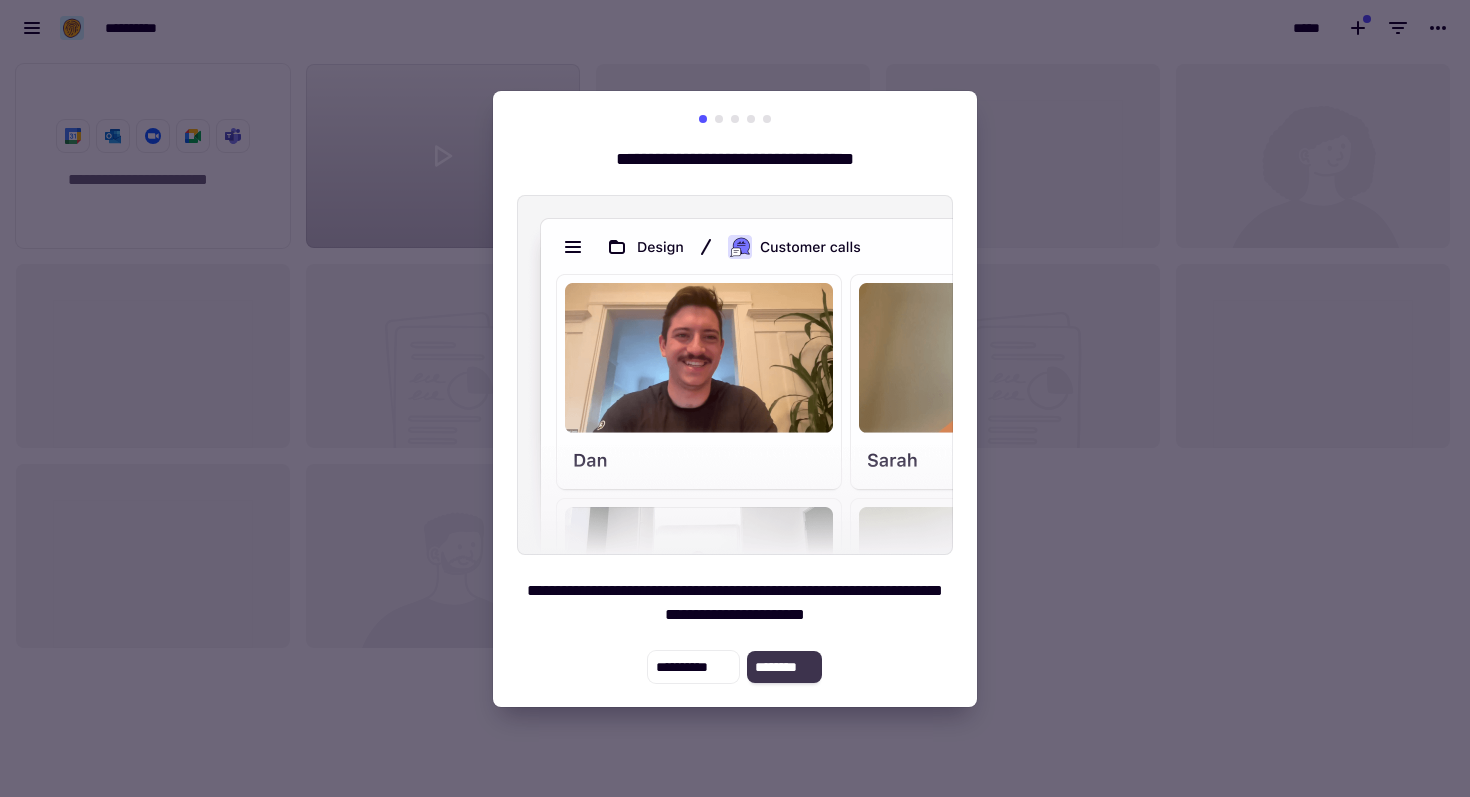 click on "********" 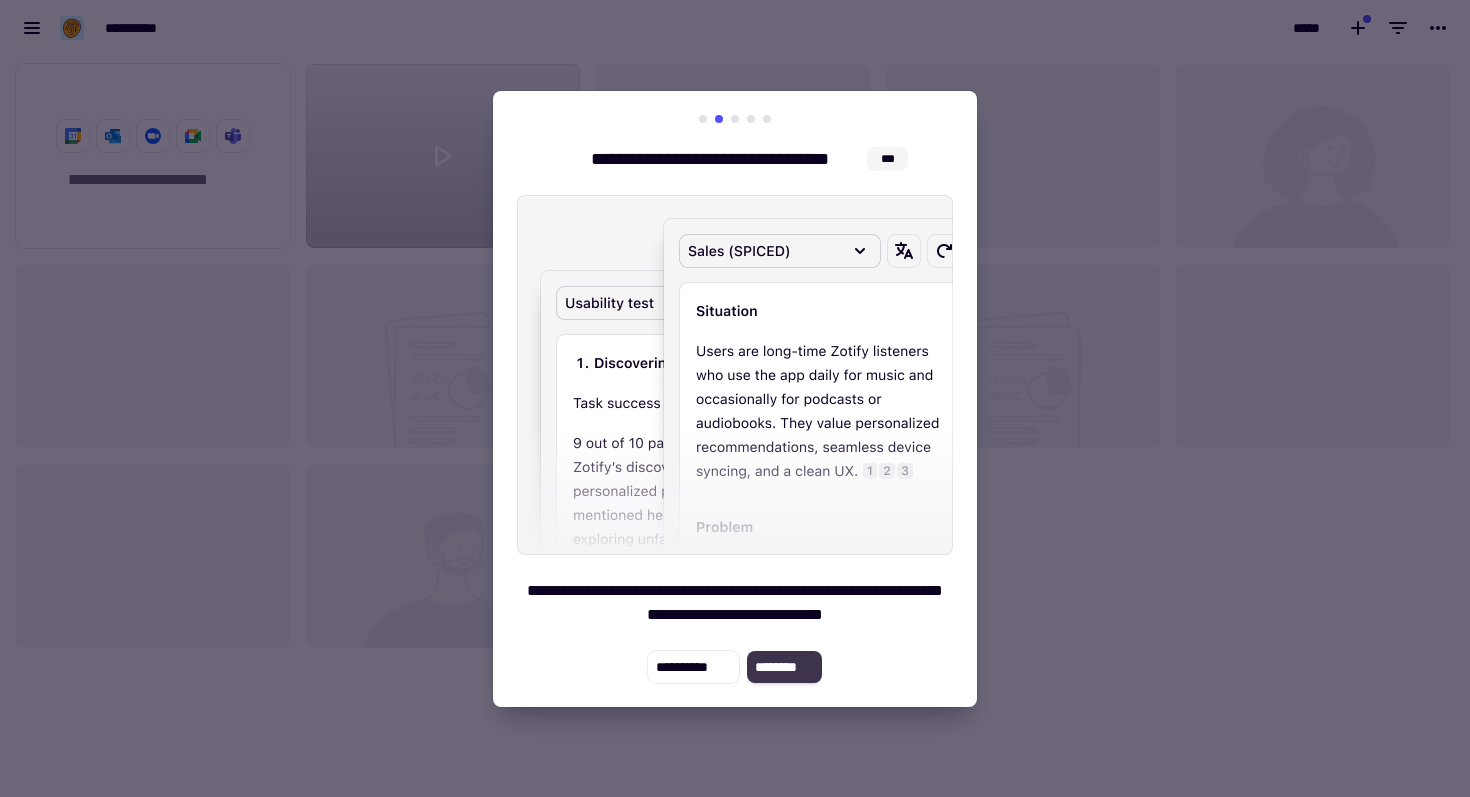 click on "********" 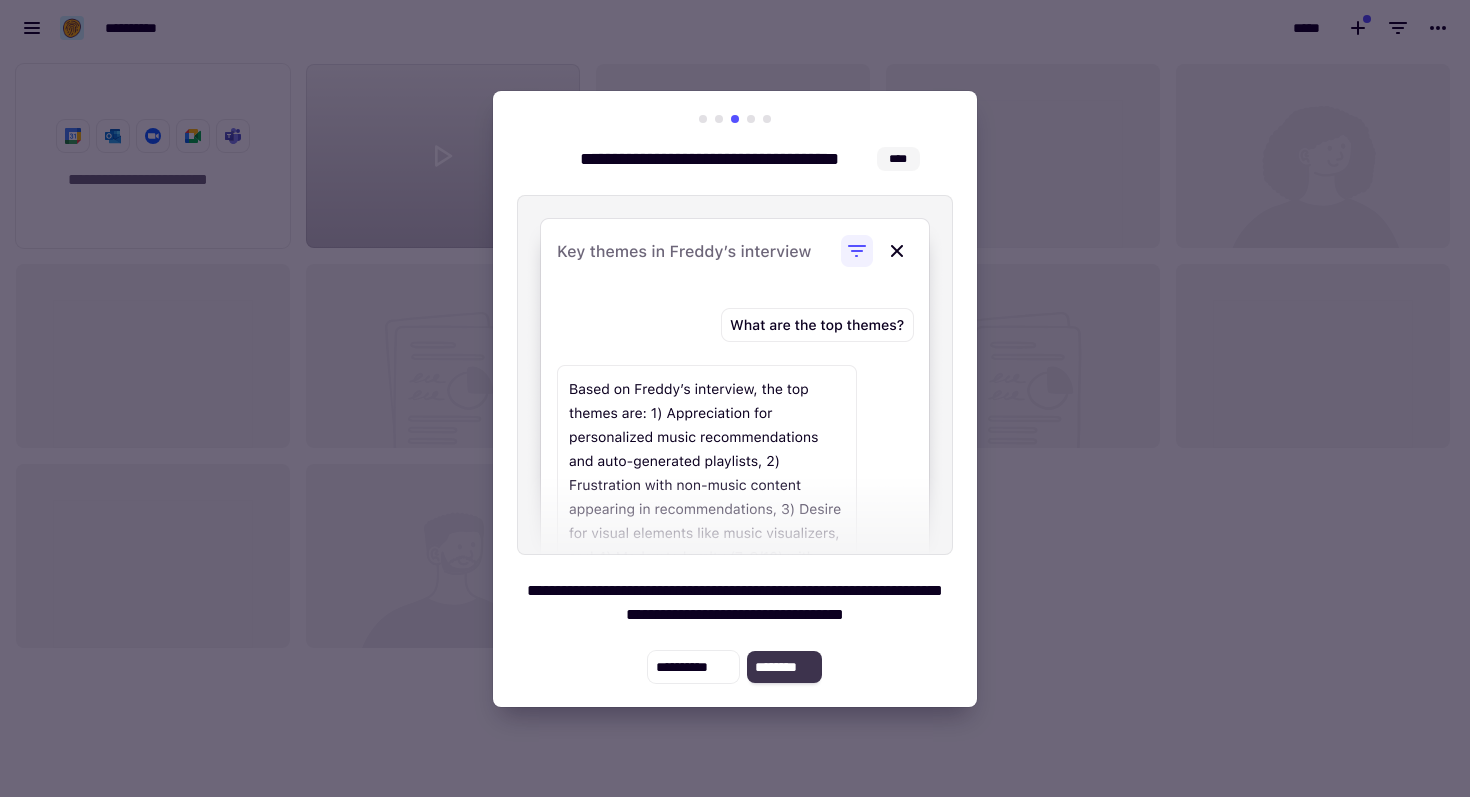 click on "********" 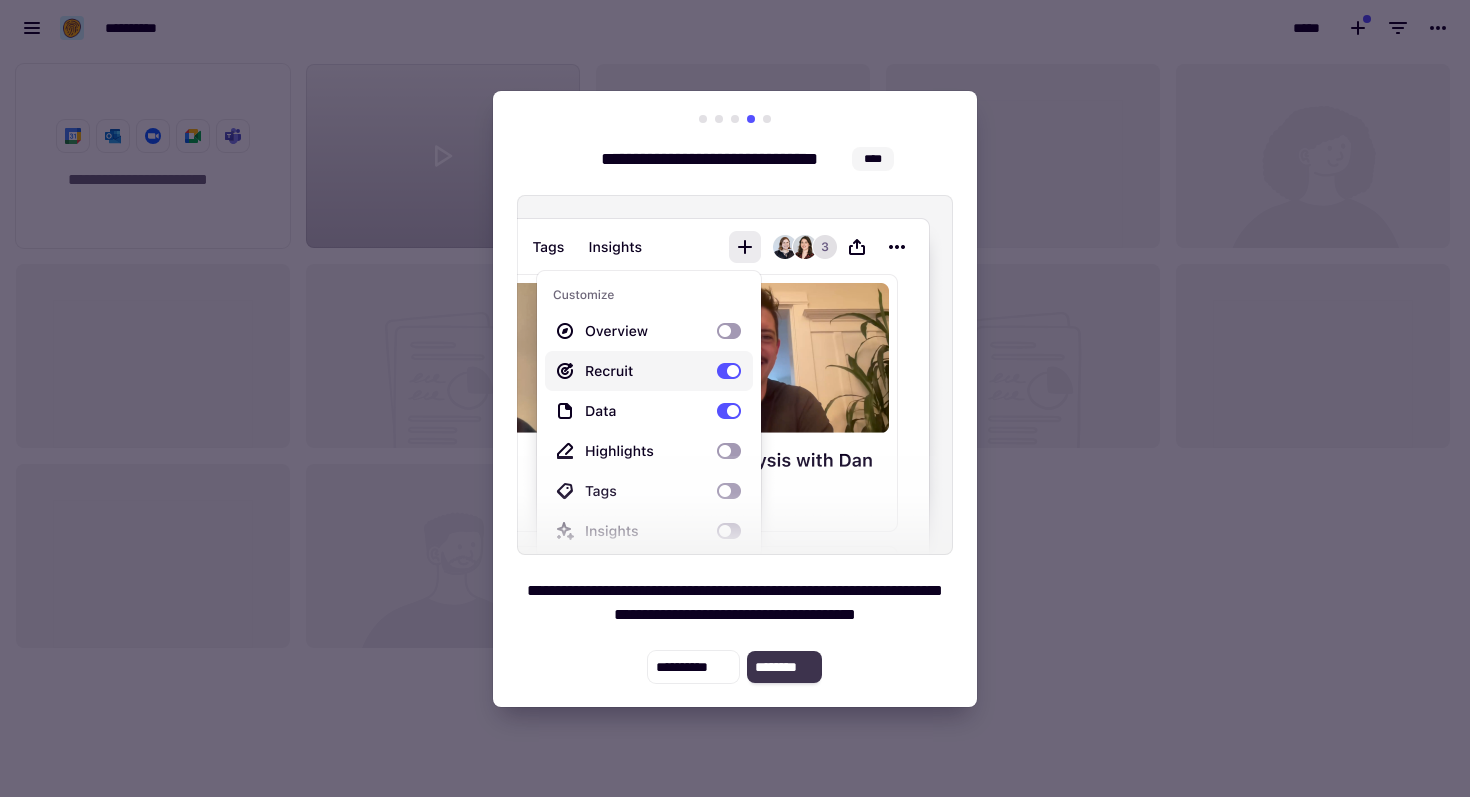 click on "********" 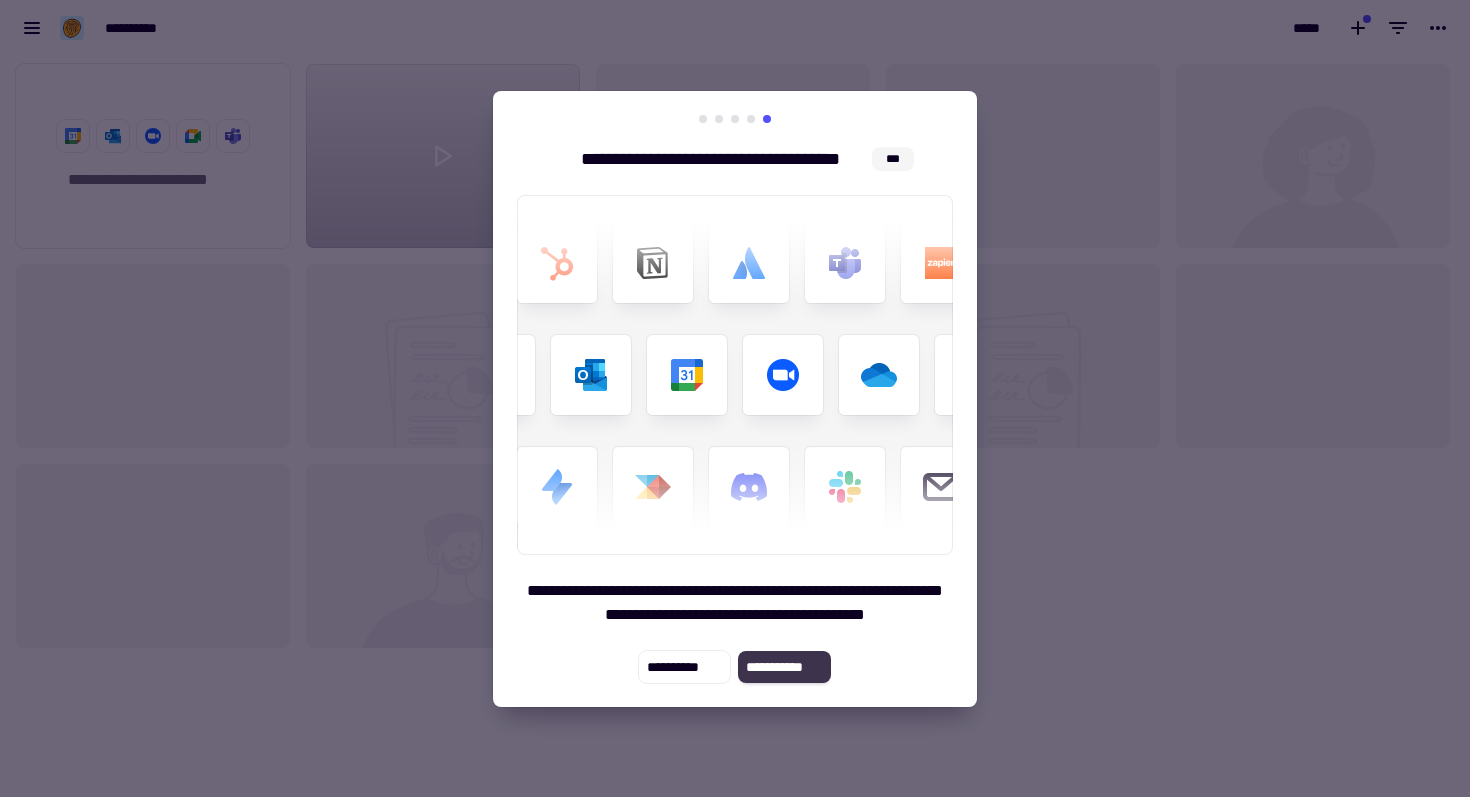 click on "**********" 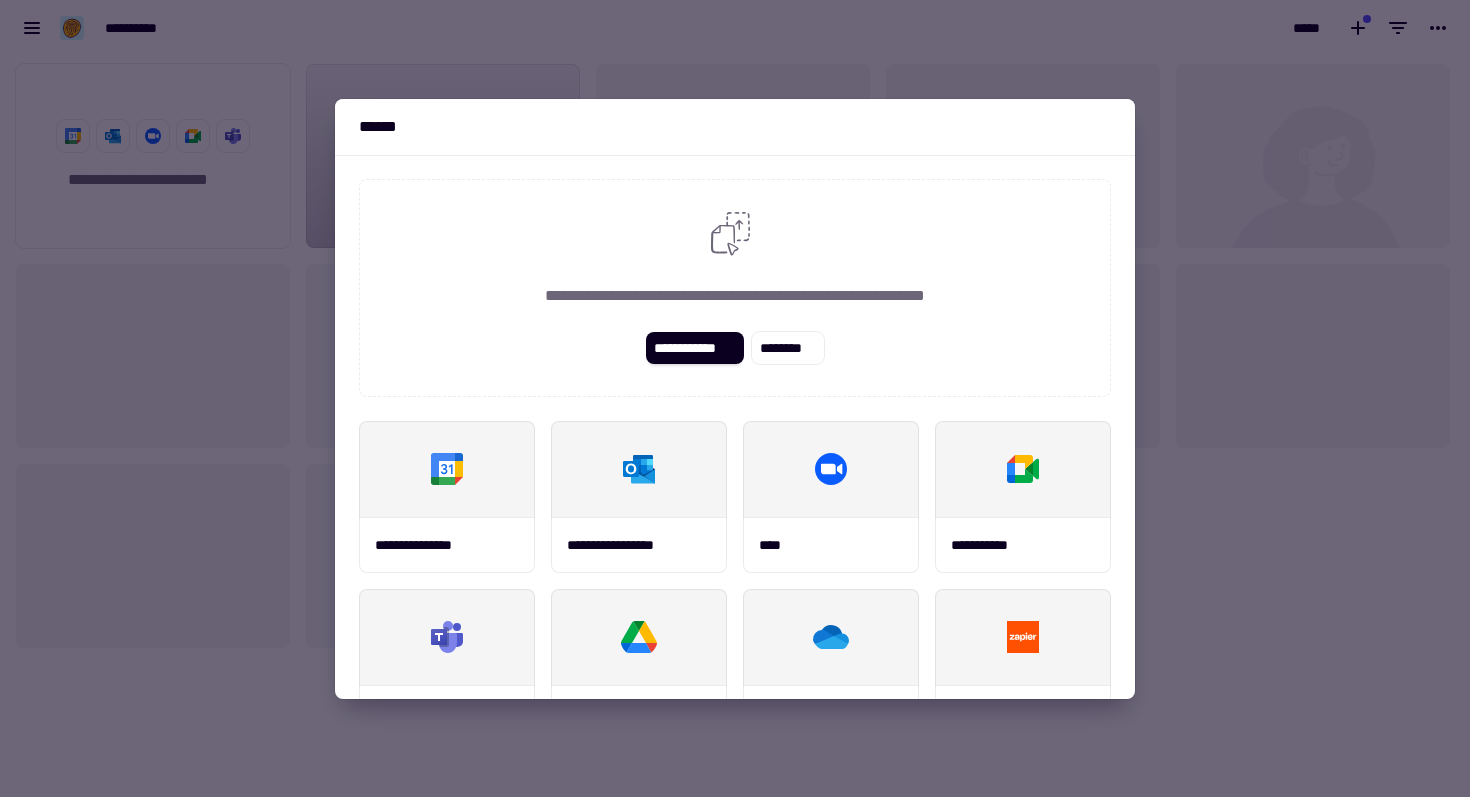 click at bounding box center [735, 398] 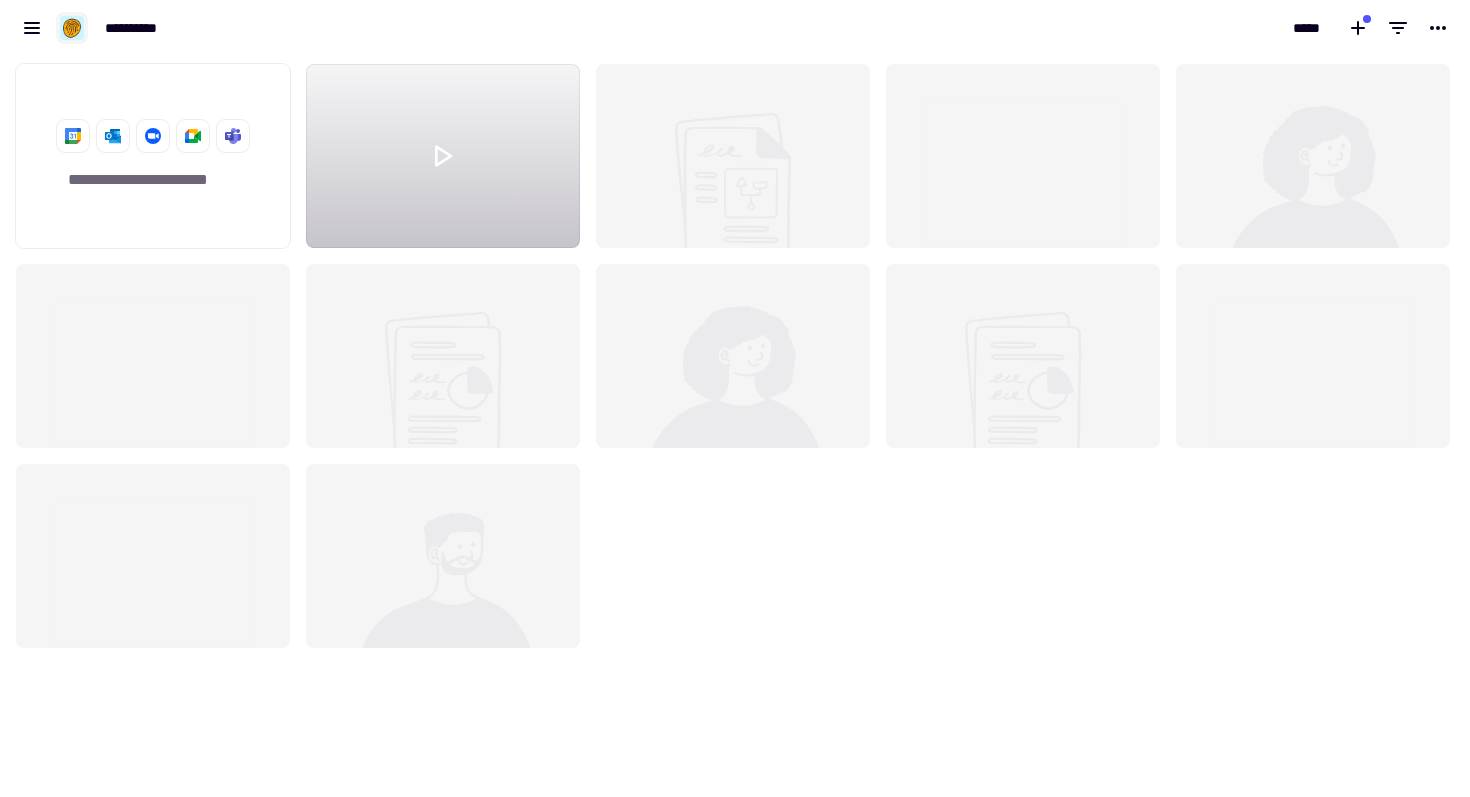 click 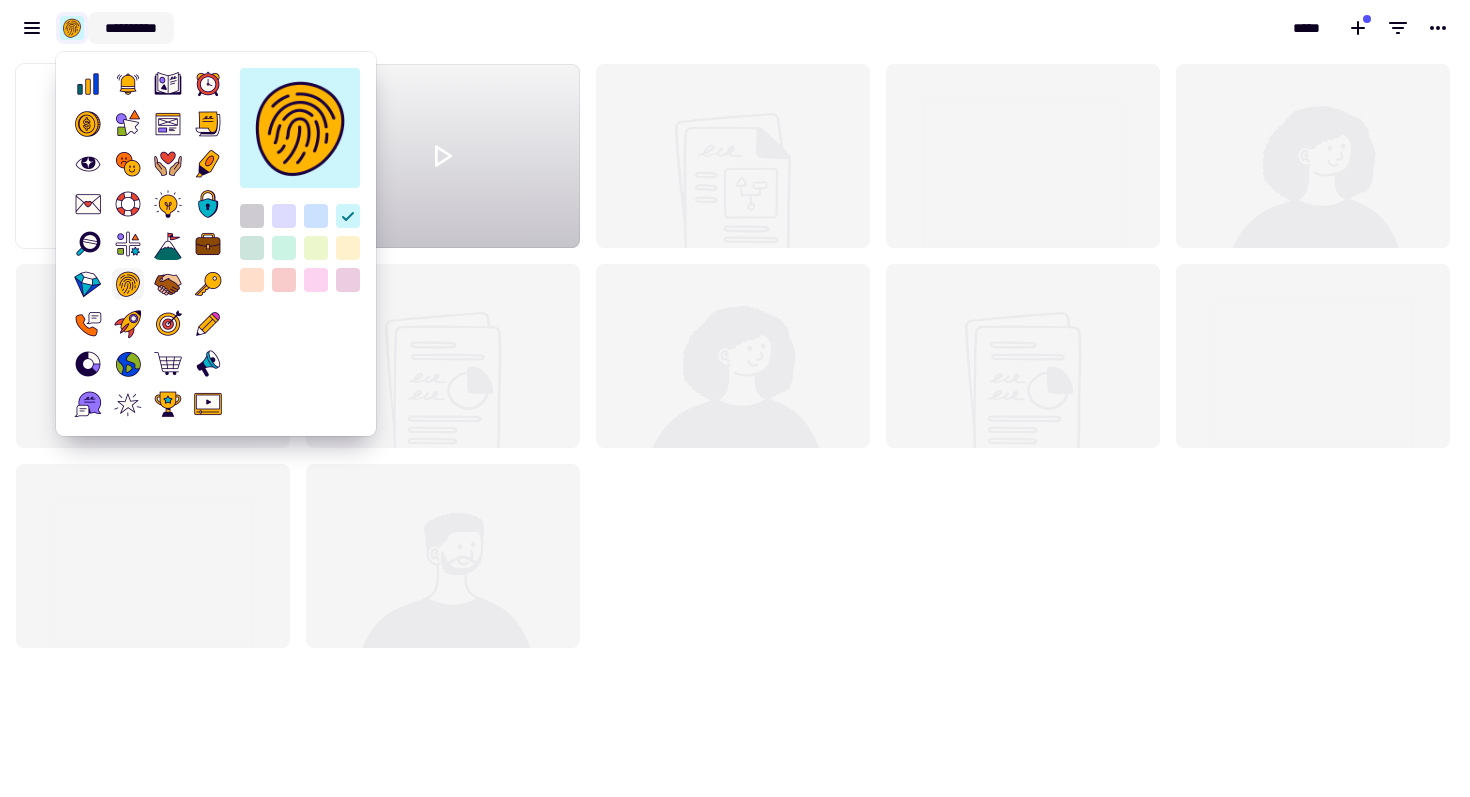 click on "**********" 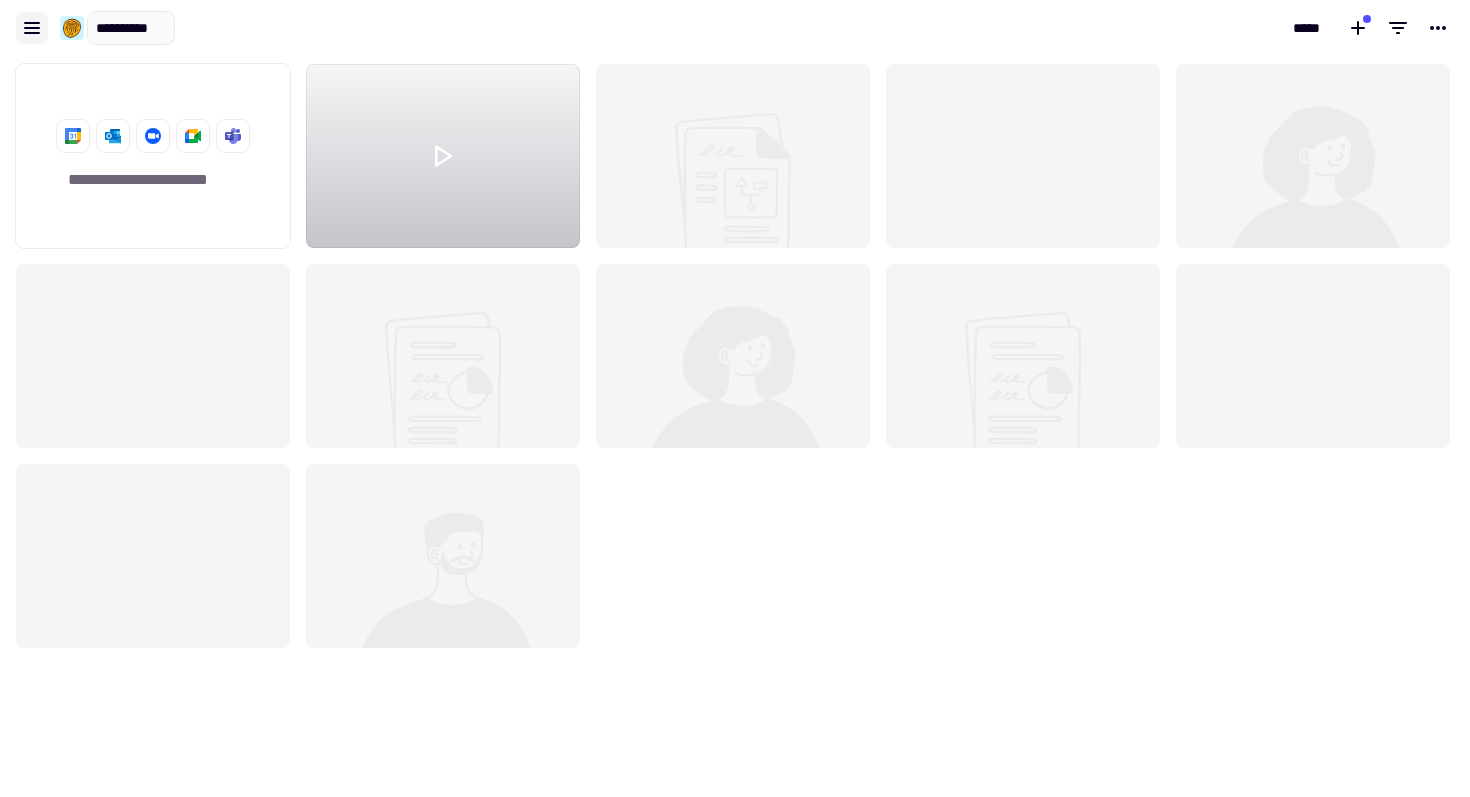 click 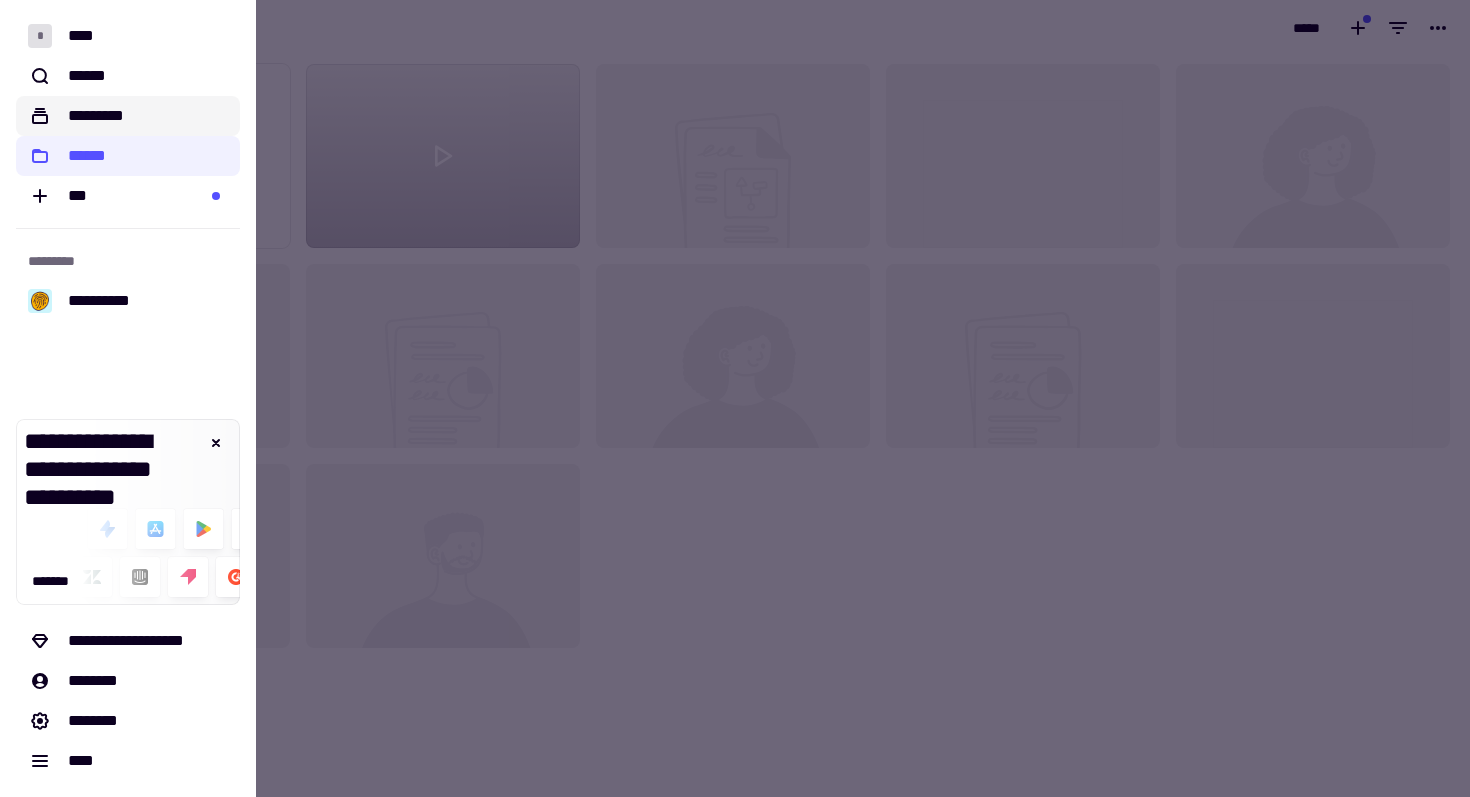 click on "*********" 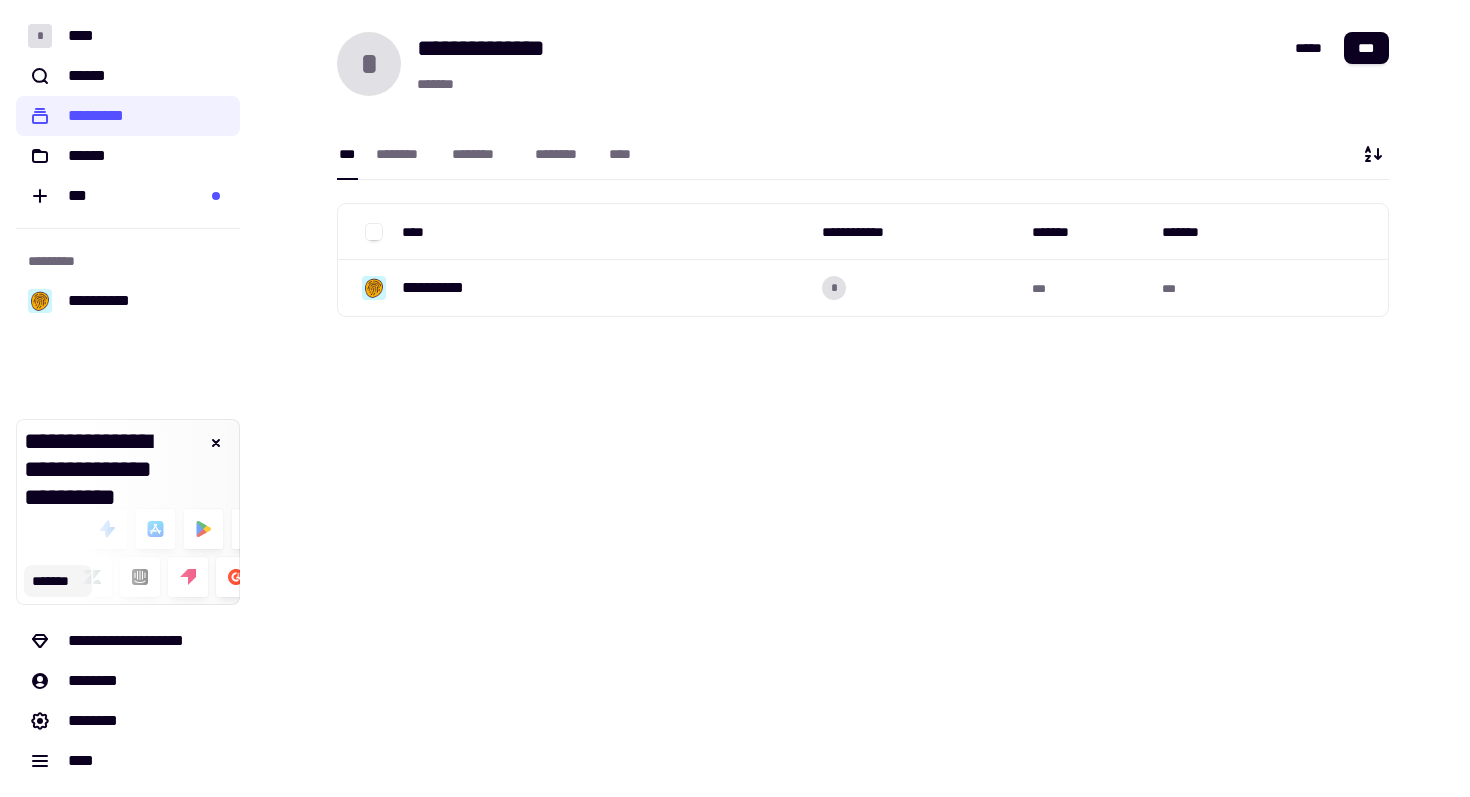 click on "*******" 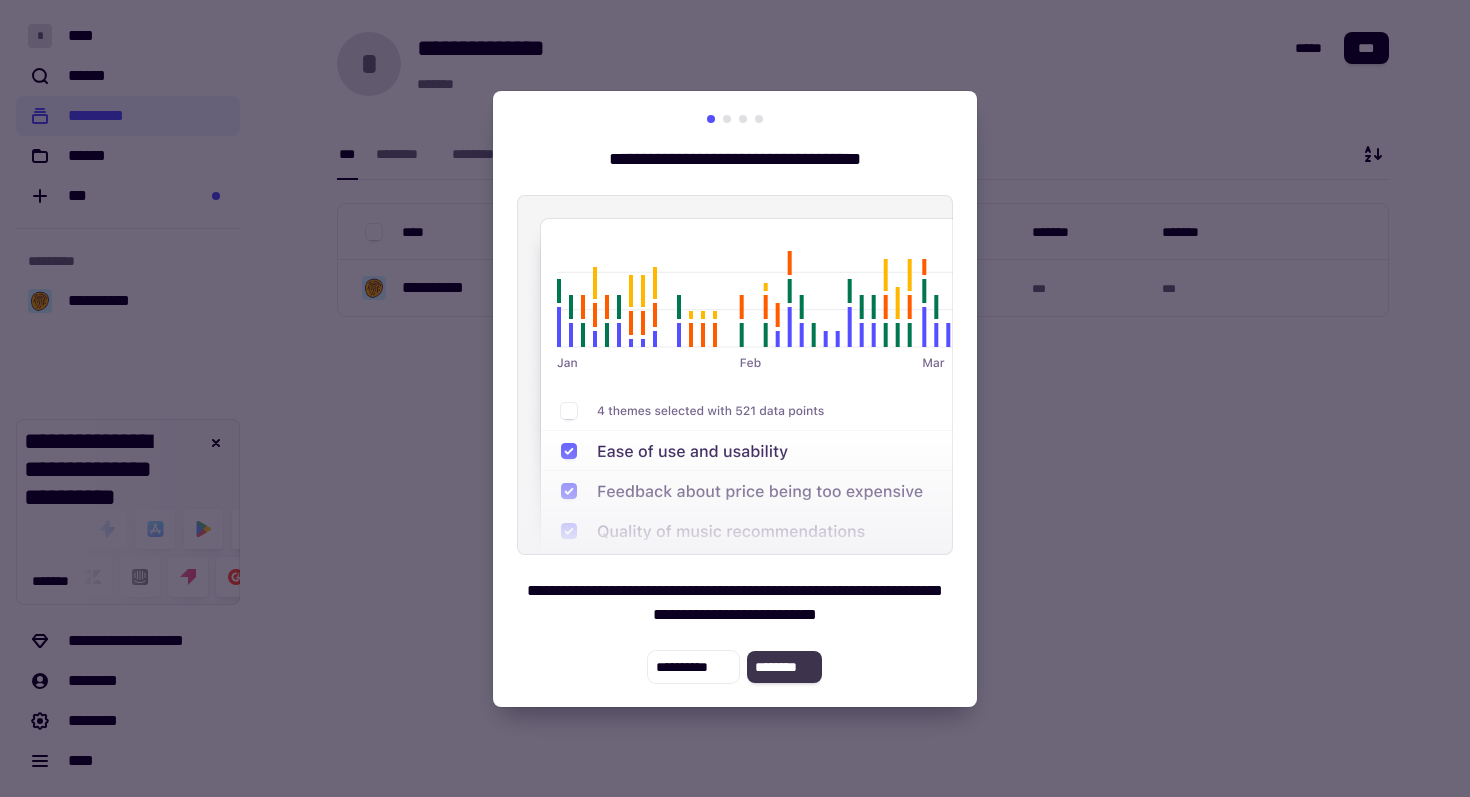 click on "********" 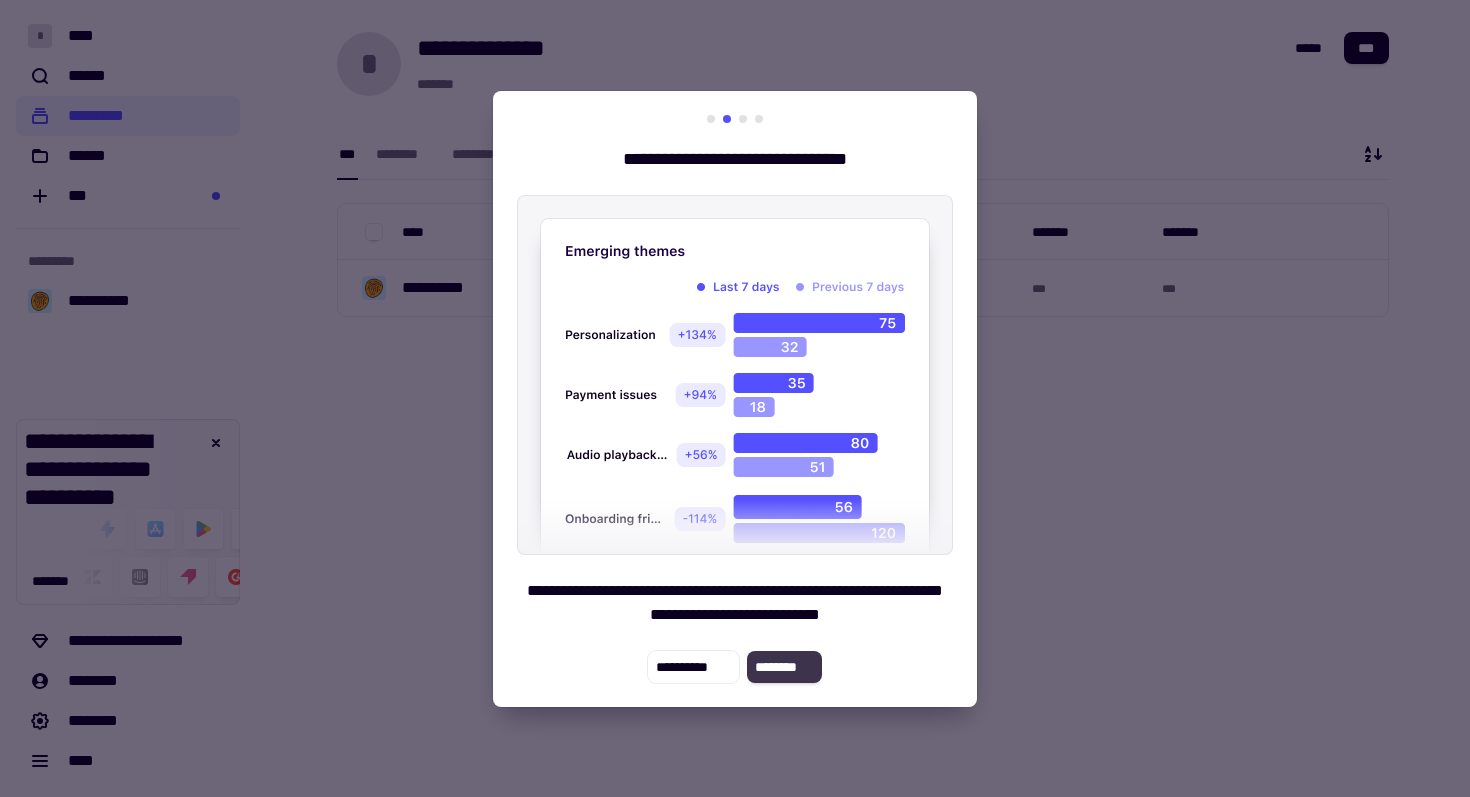 click on "********" 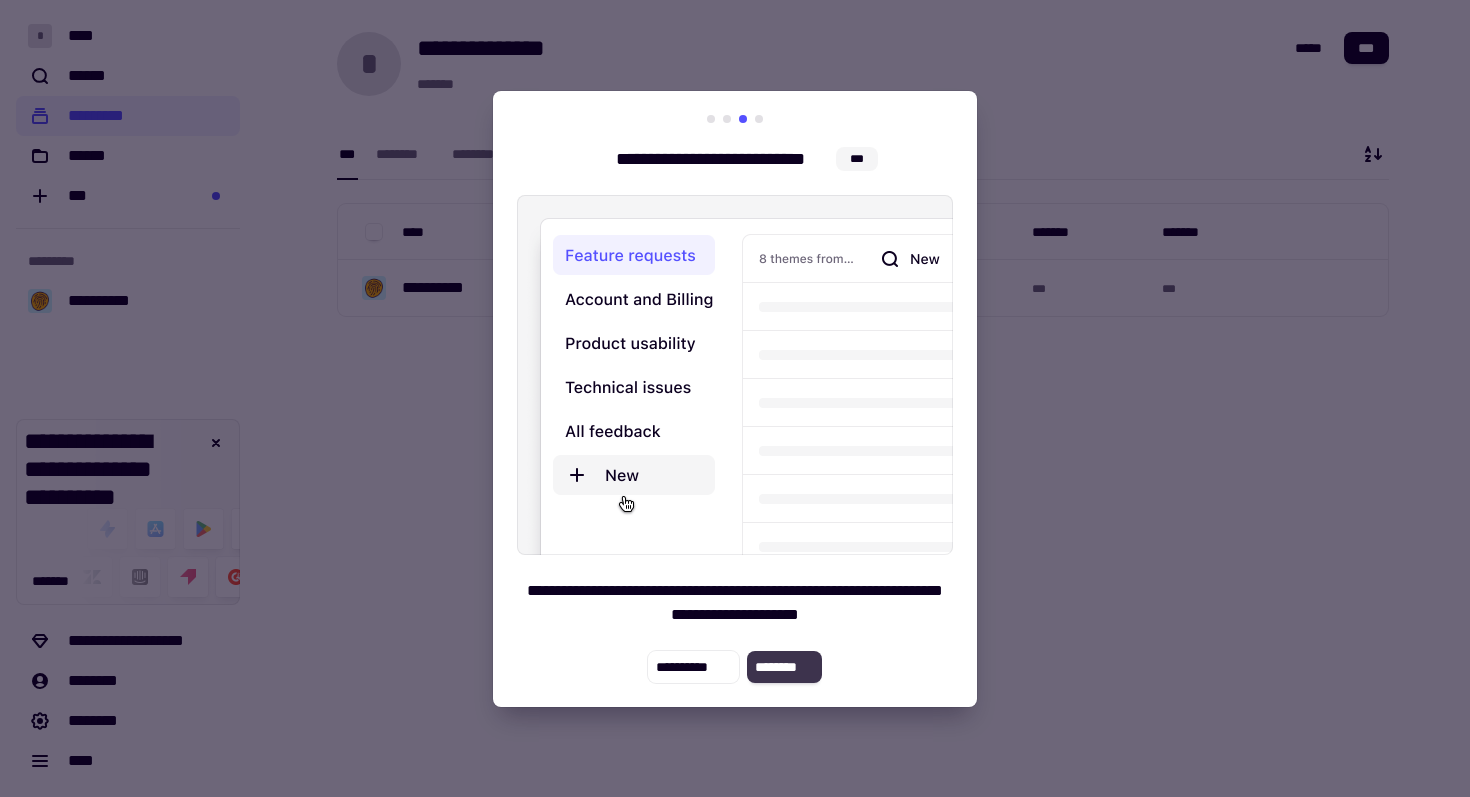 click on "********" 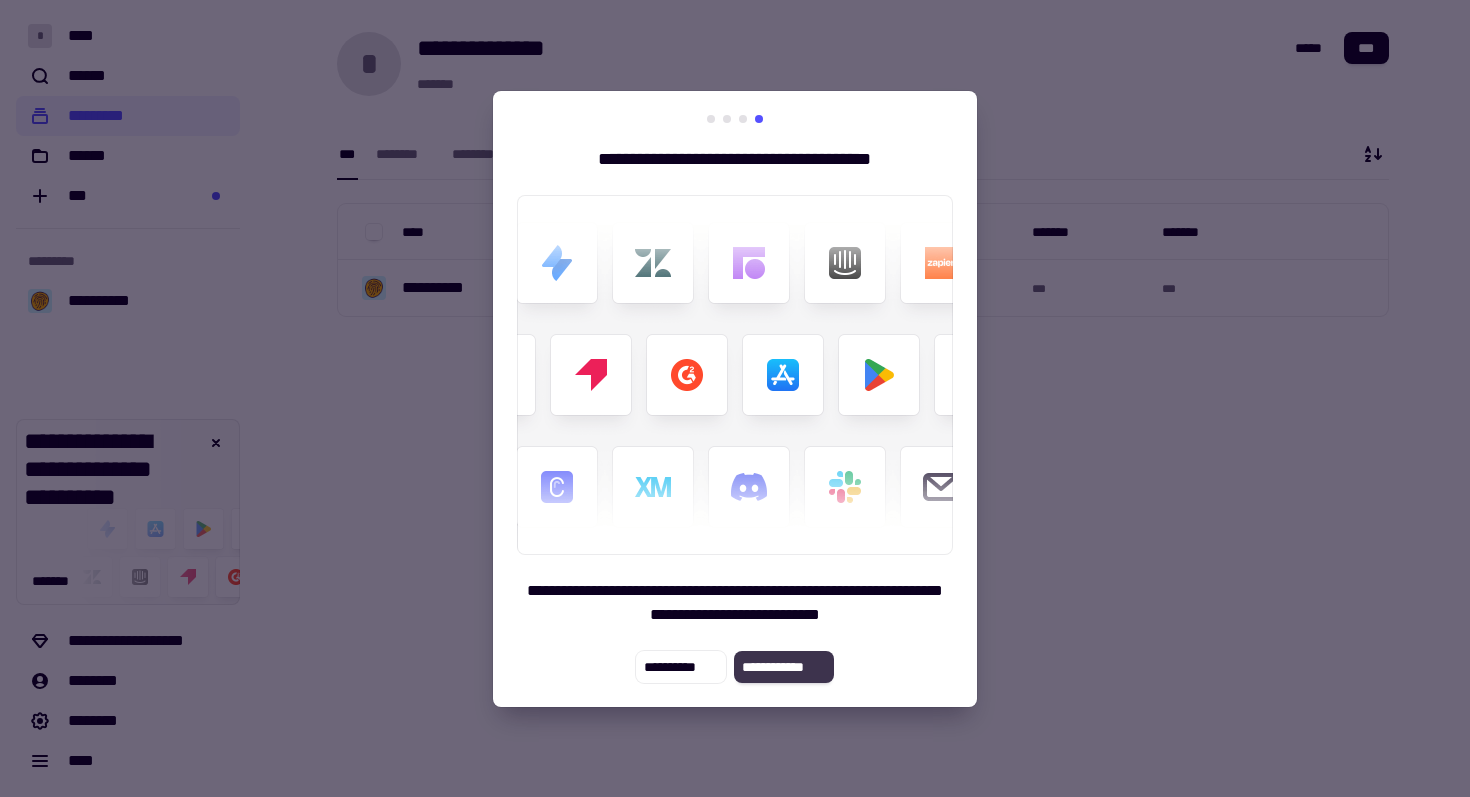 click on "**********" 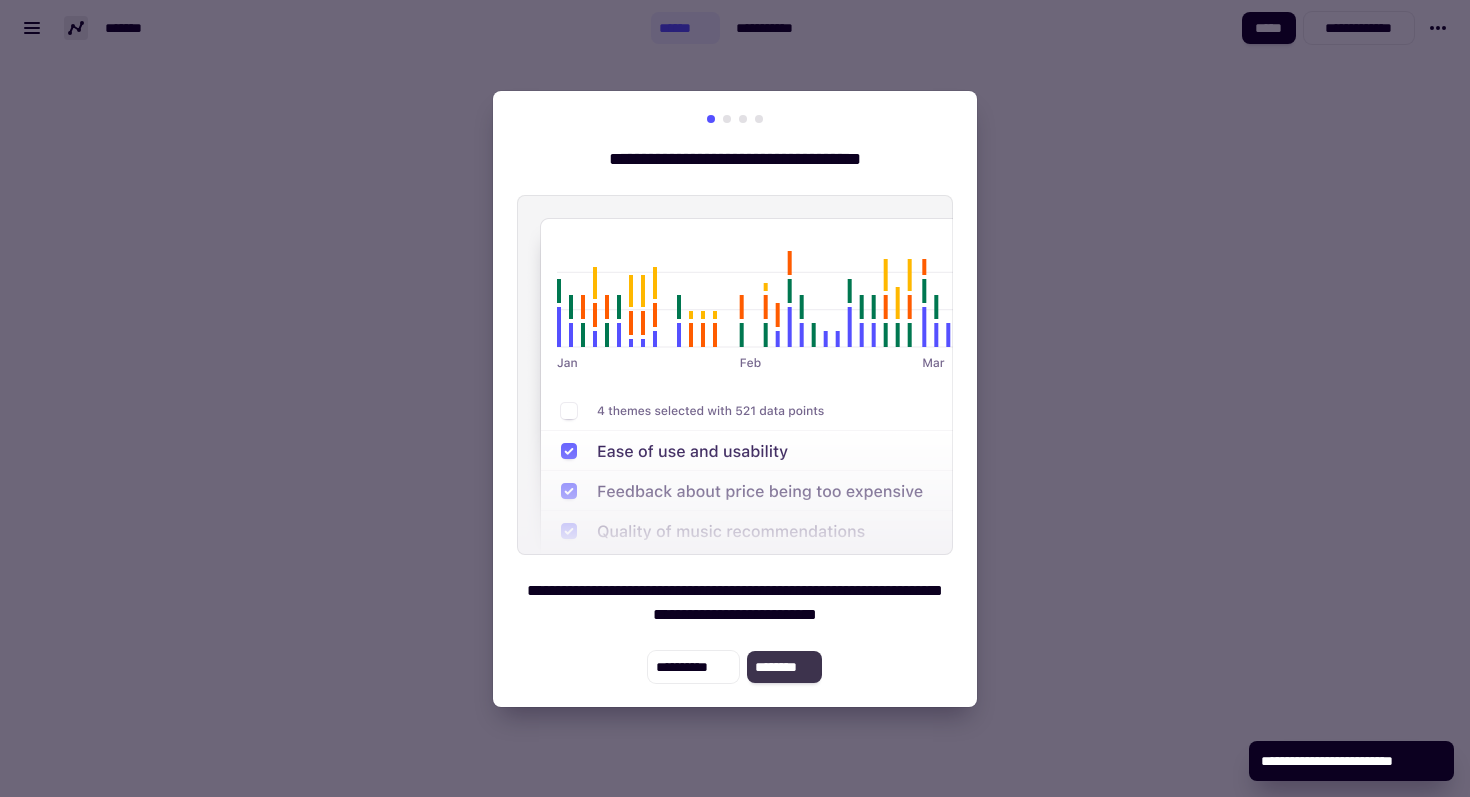 click on "********" 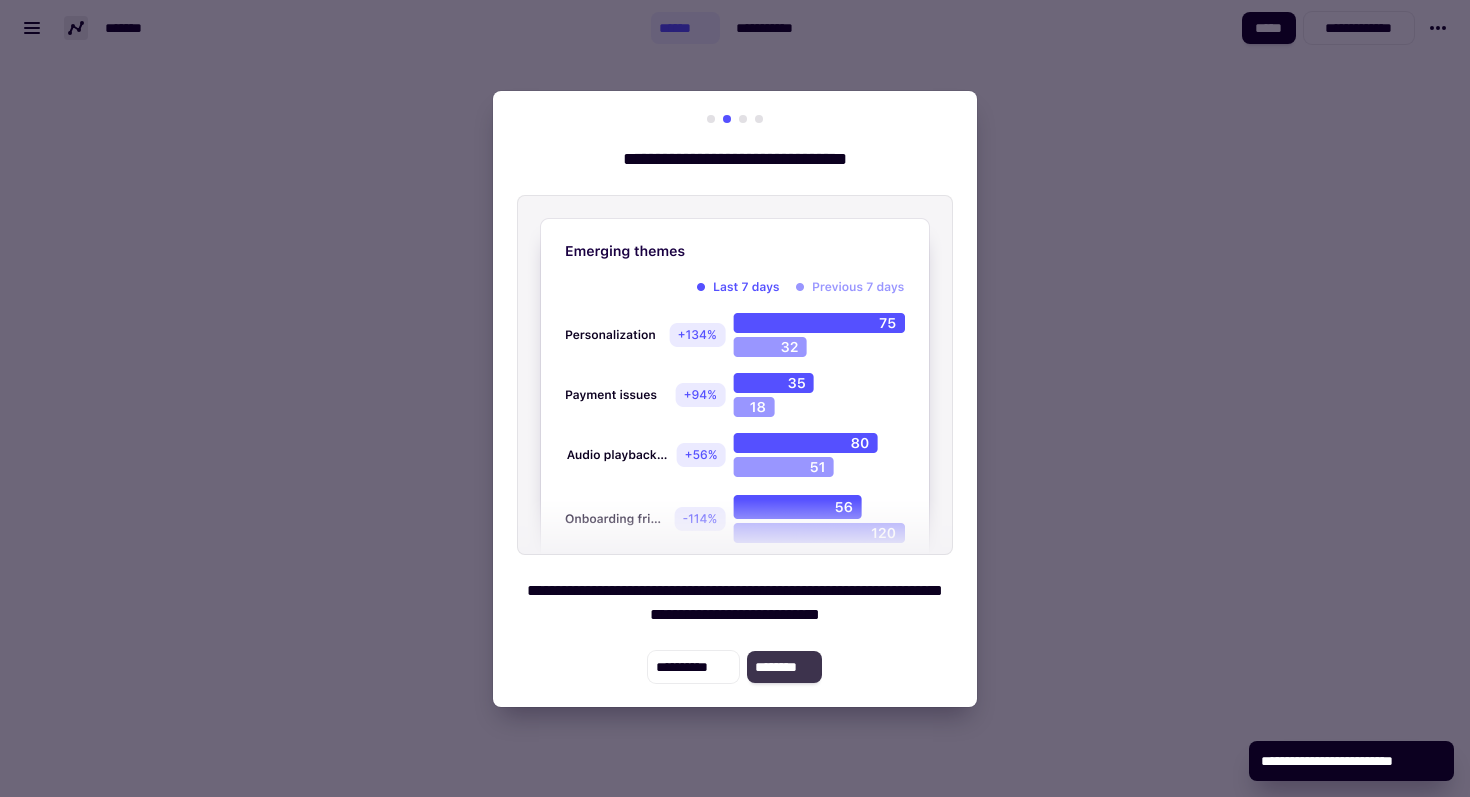 click on "********" 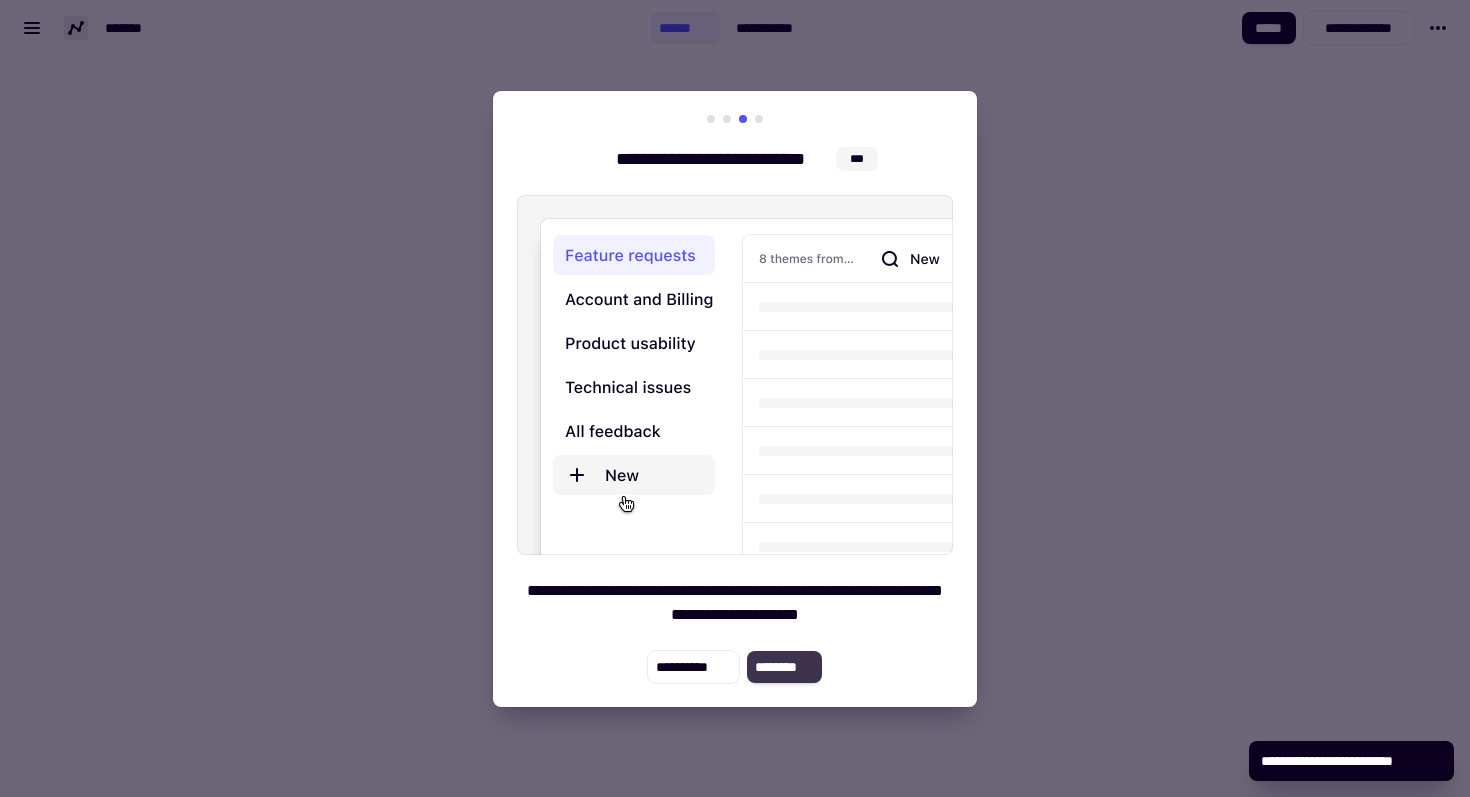click on "********" 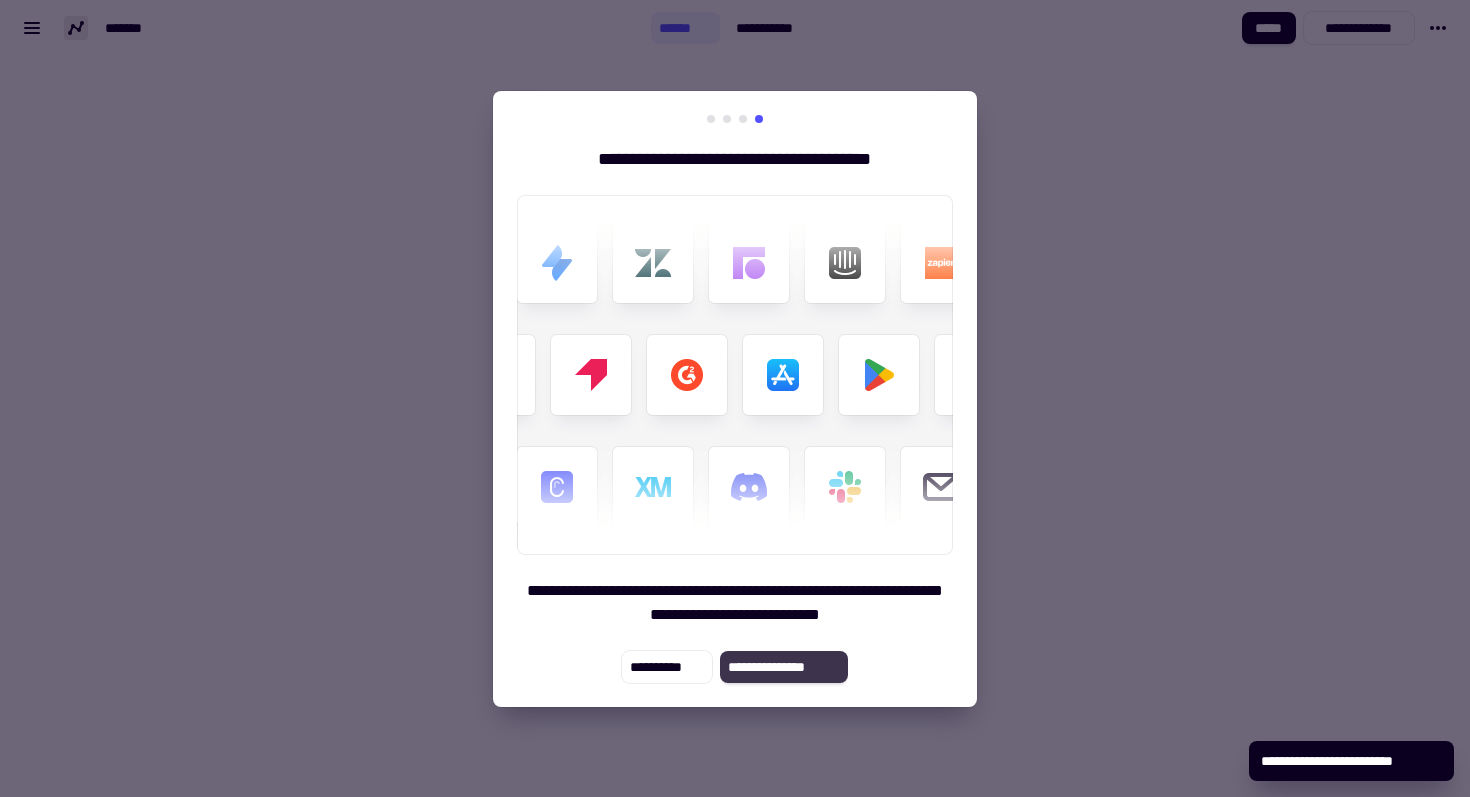 click on "**********" 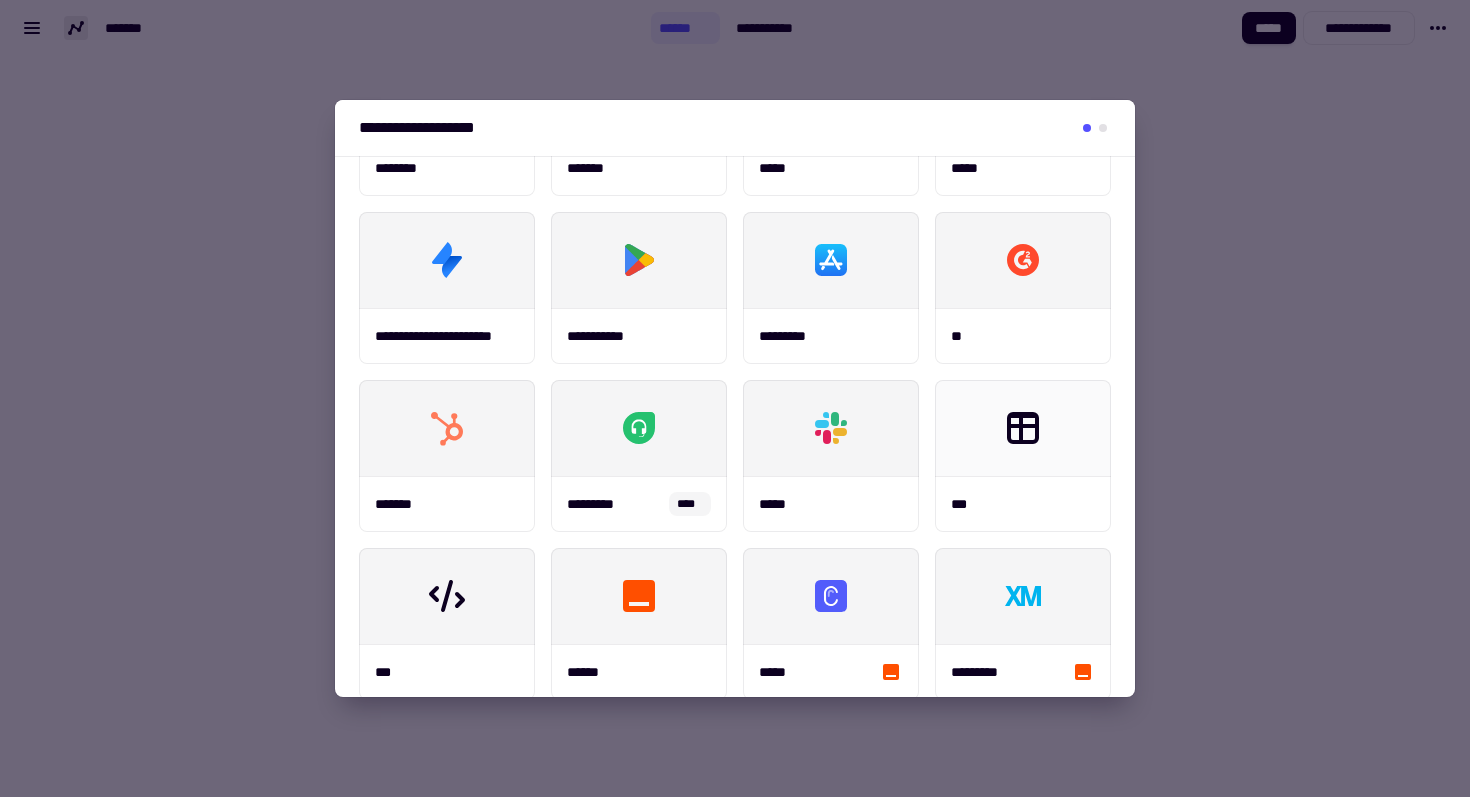 scroll, scrollTop: 0, scrollLeft: 0, axis: both 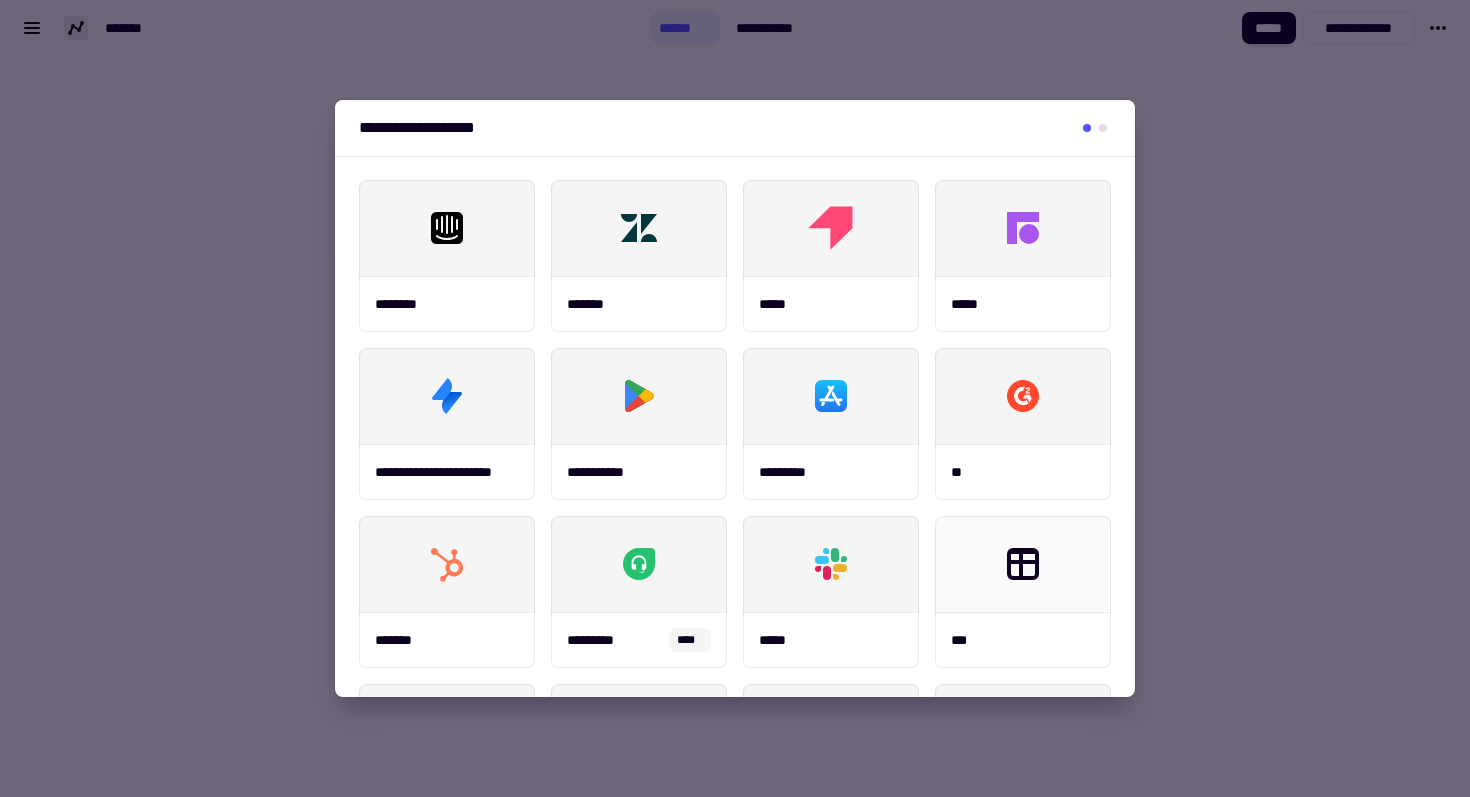 click at bounding box center (735, 398) 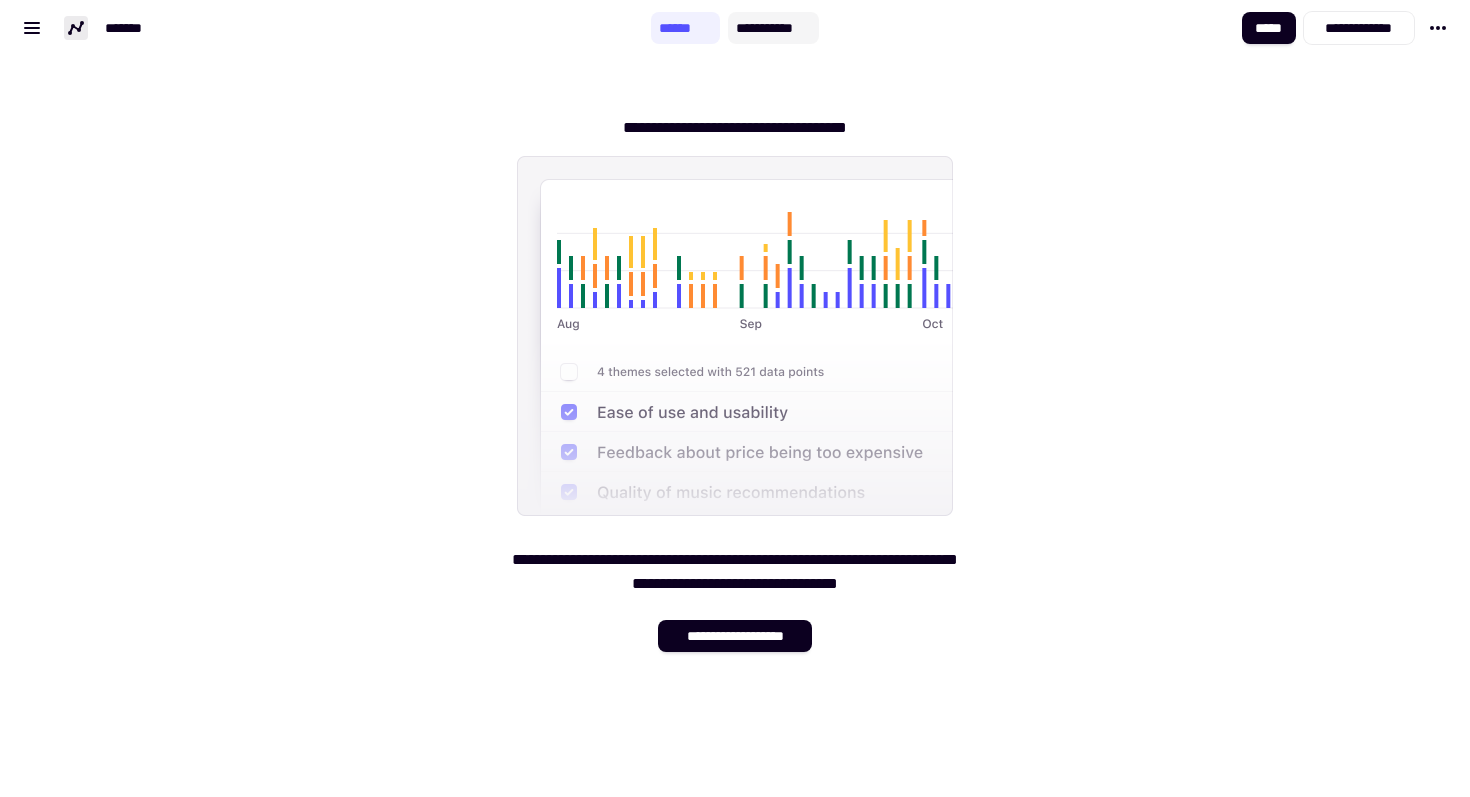 click on "**********" 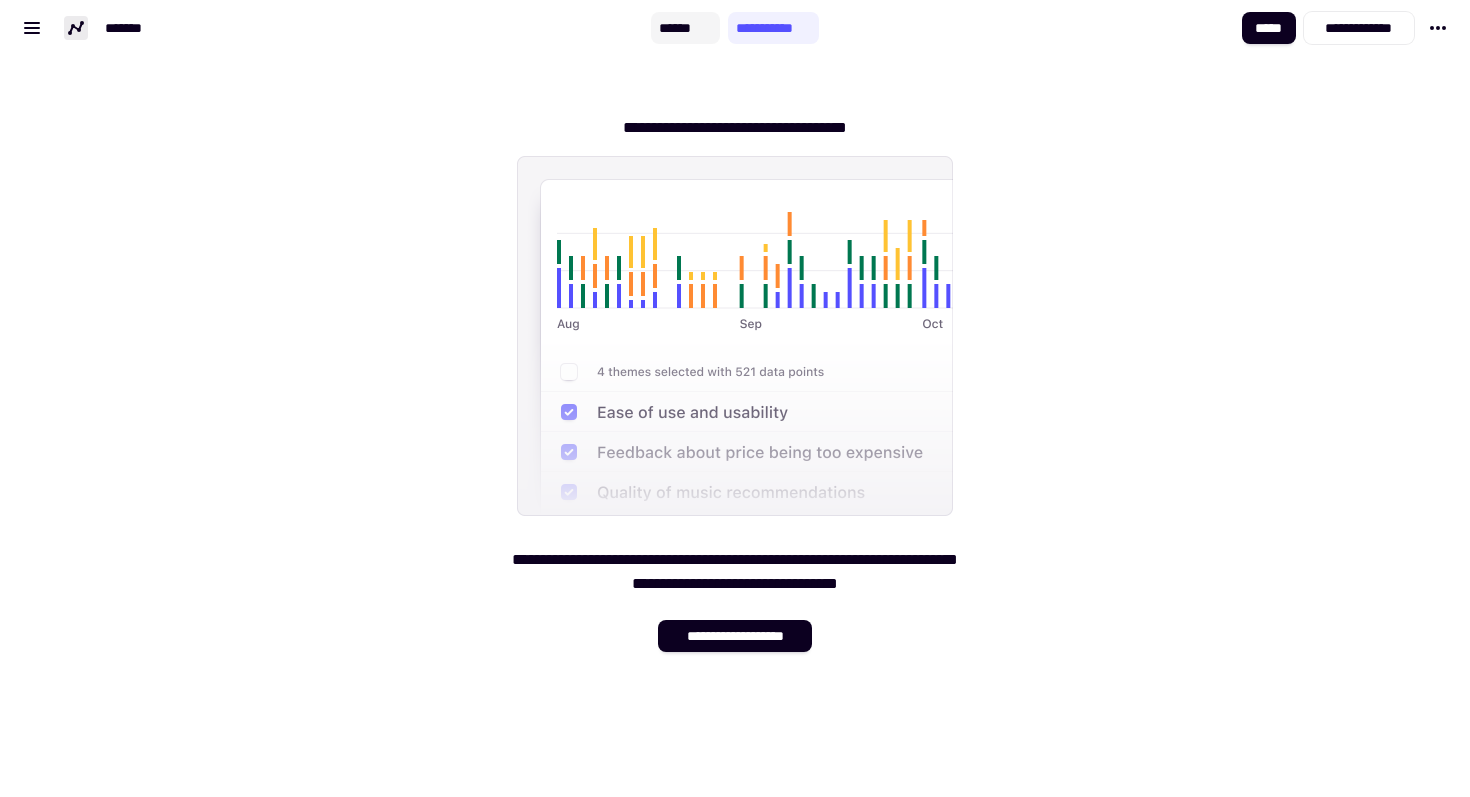 click on "******" 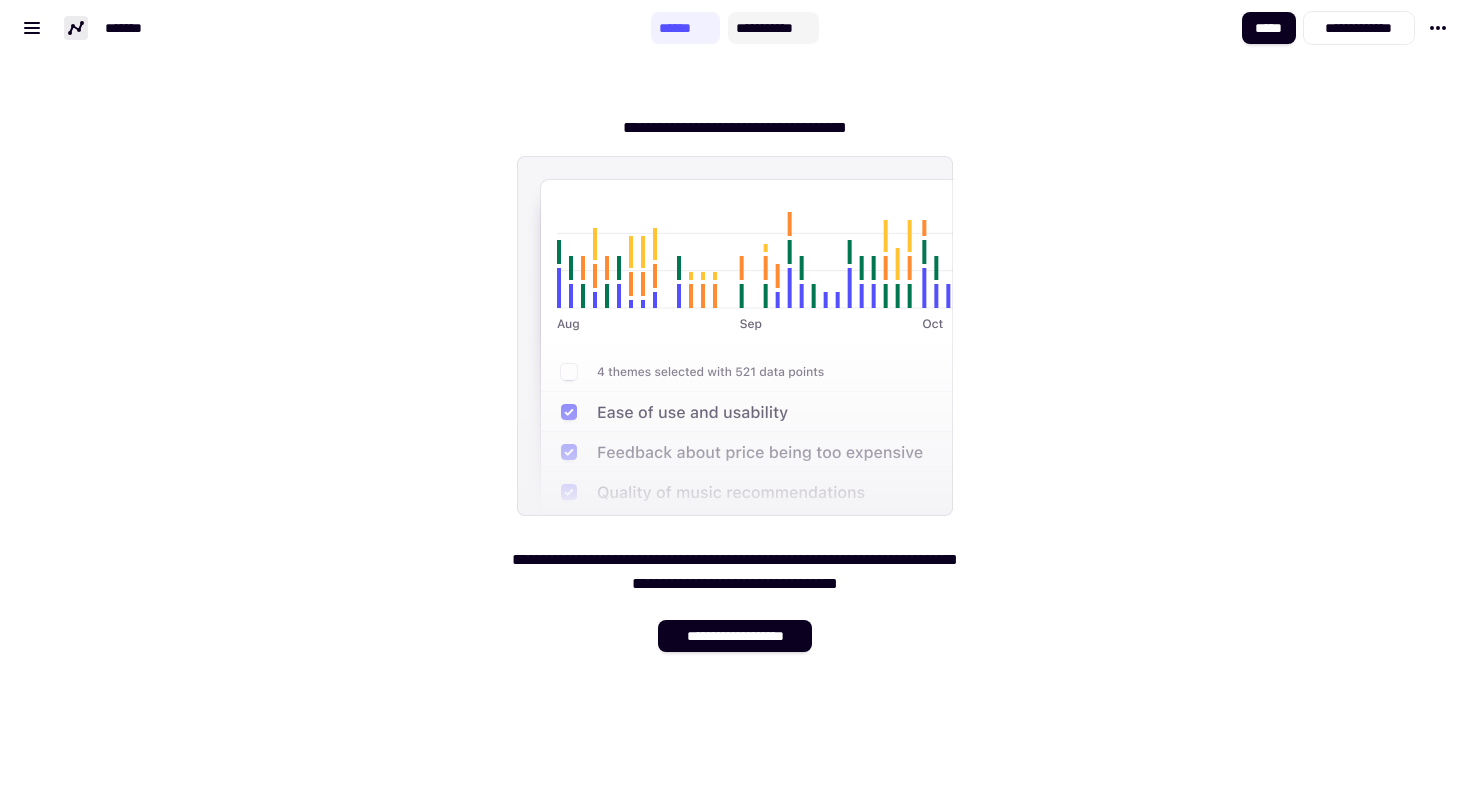 click on "**********" 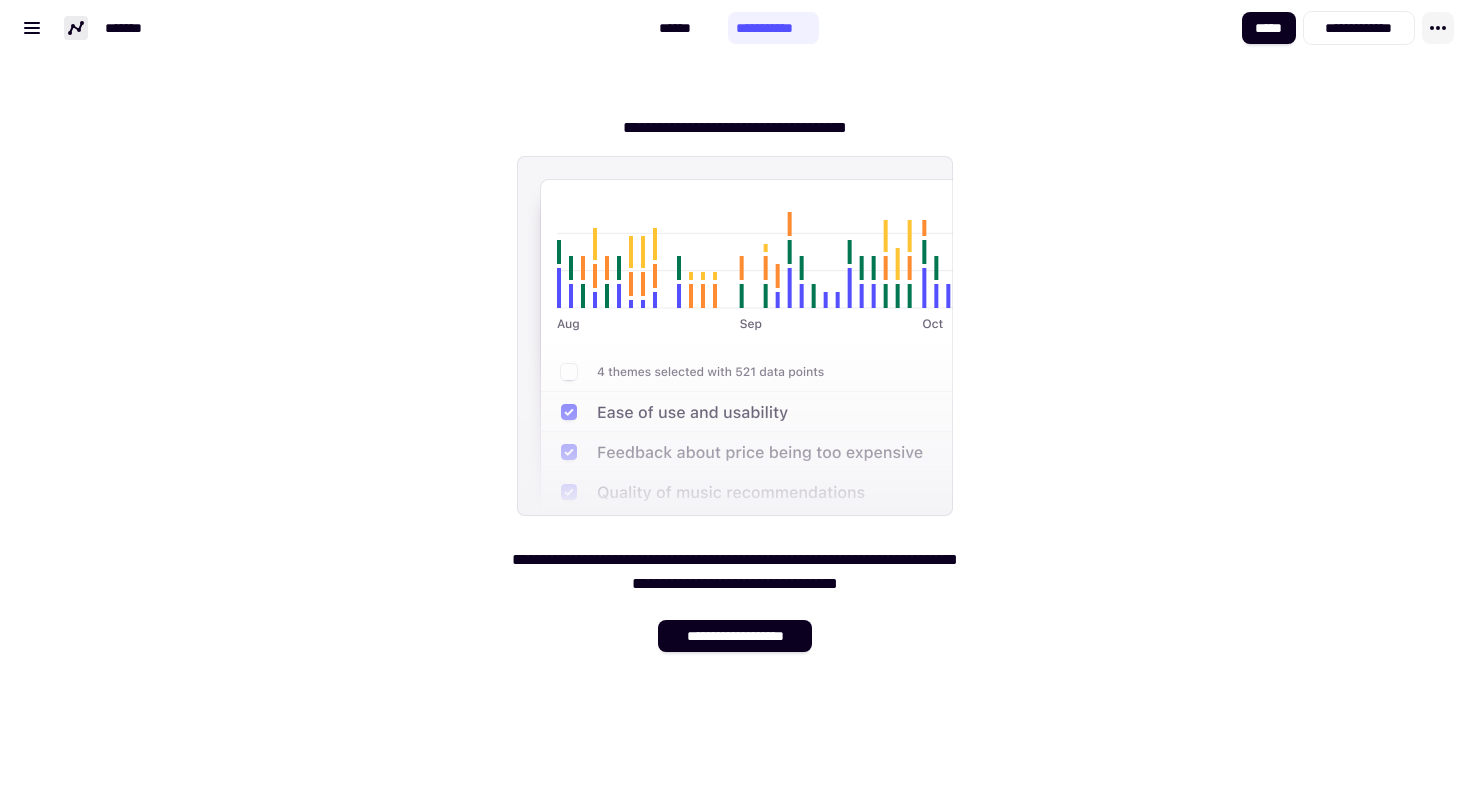 click 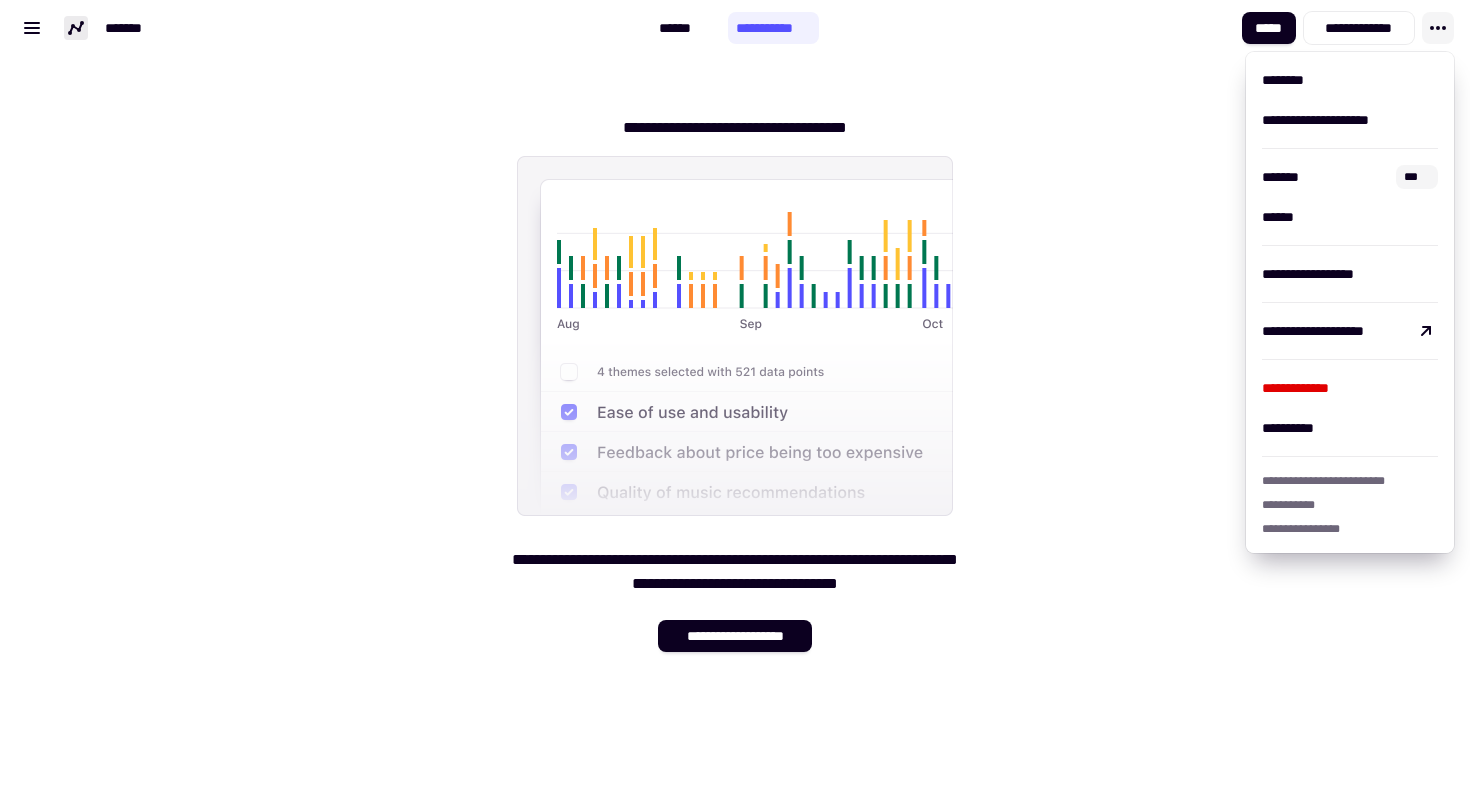 click 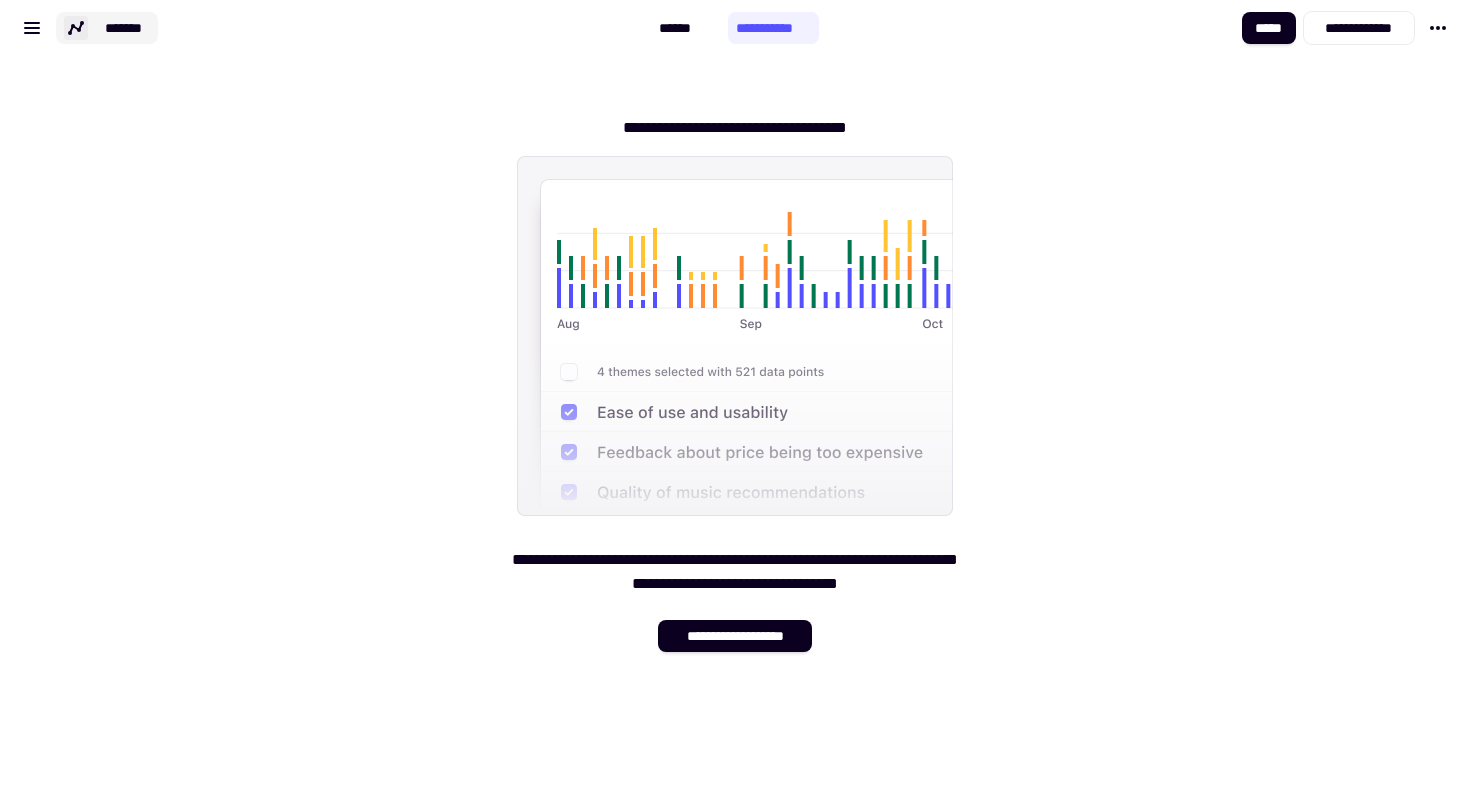 click 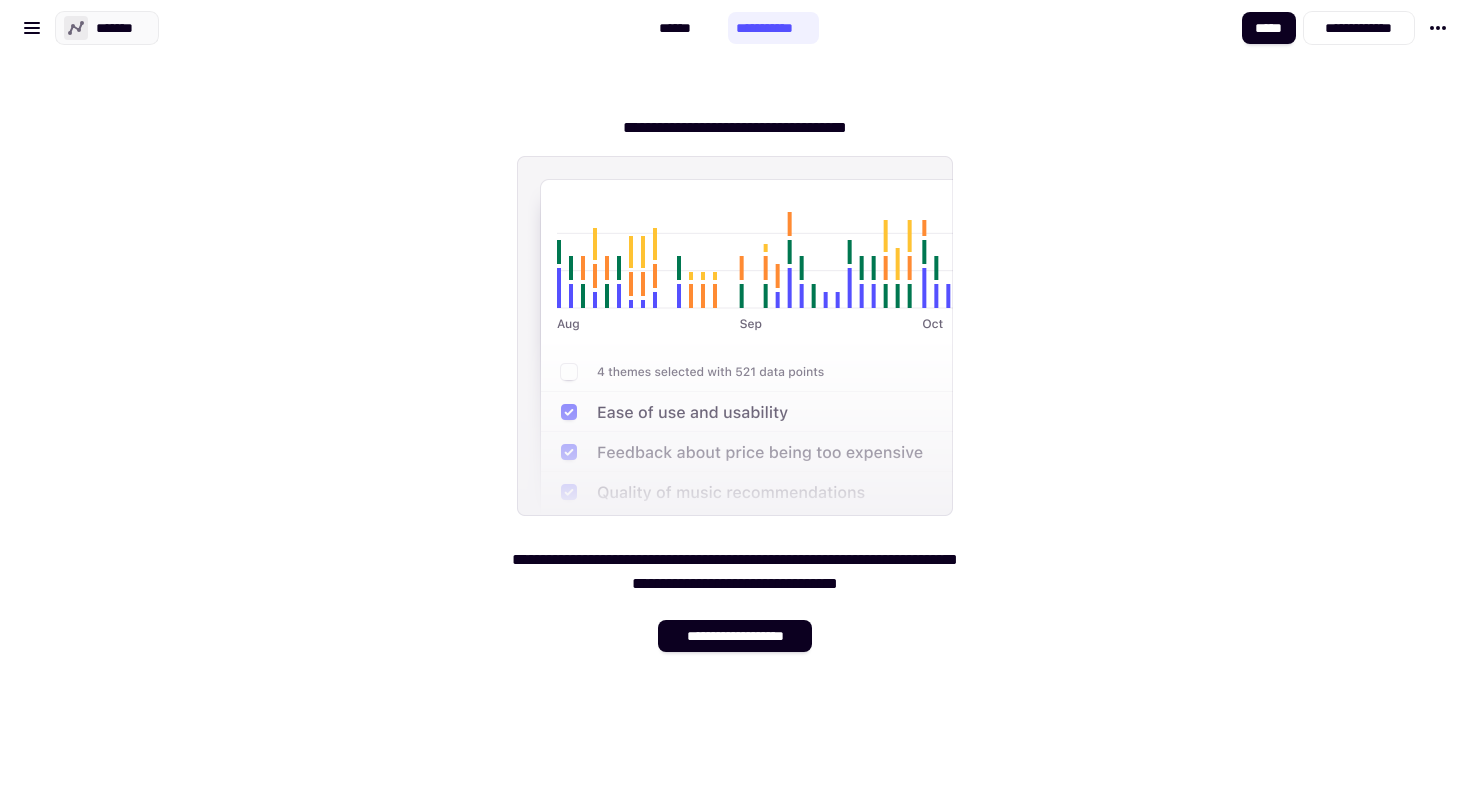 click on "**********" at bounding box center [735, 376] 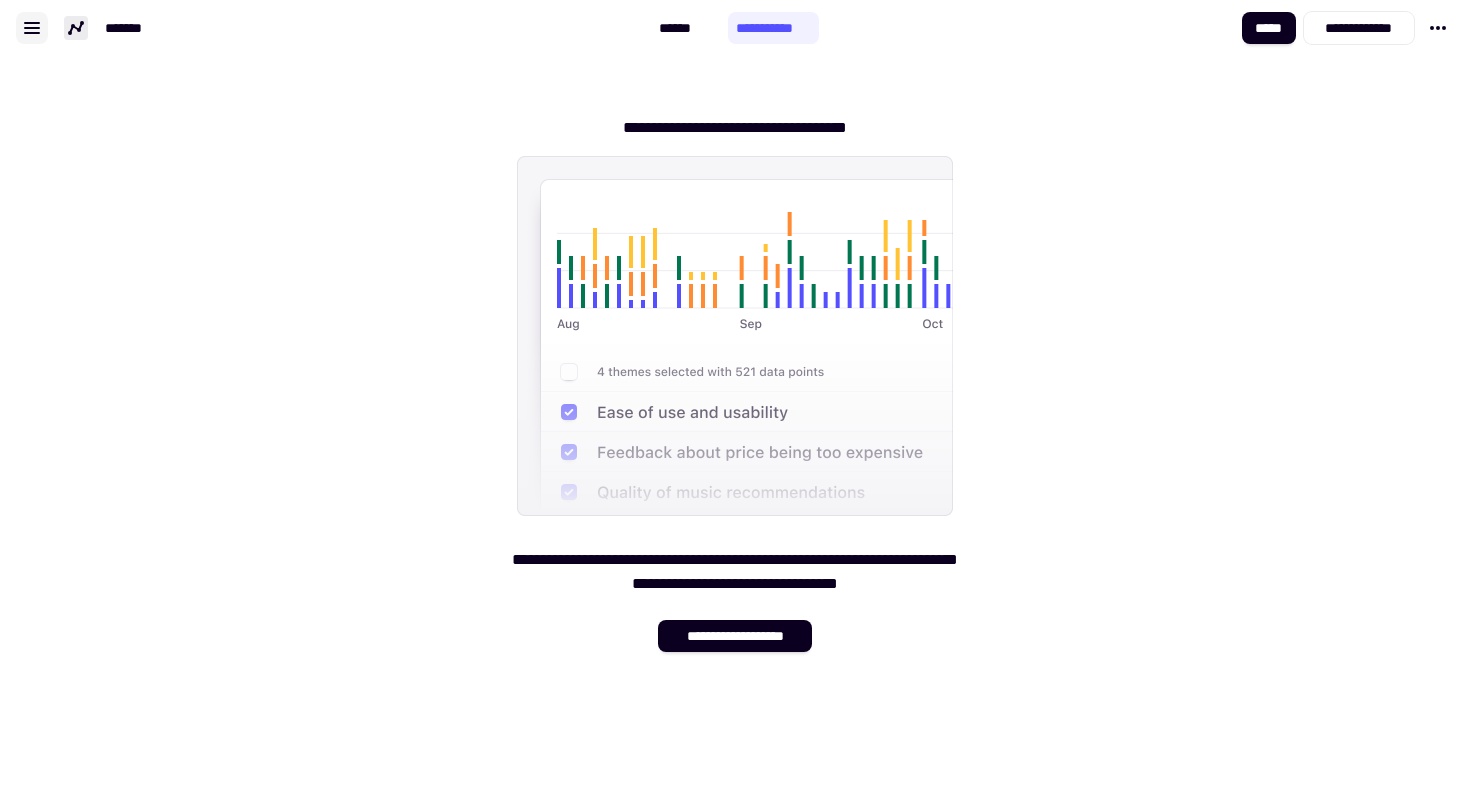 click 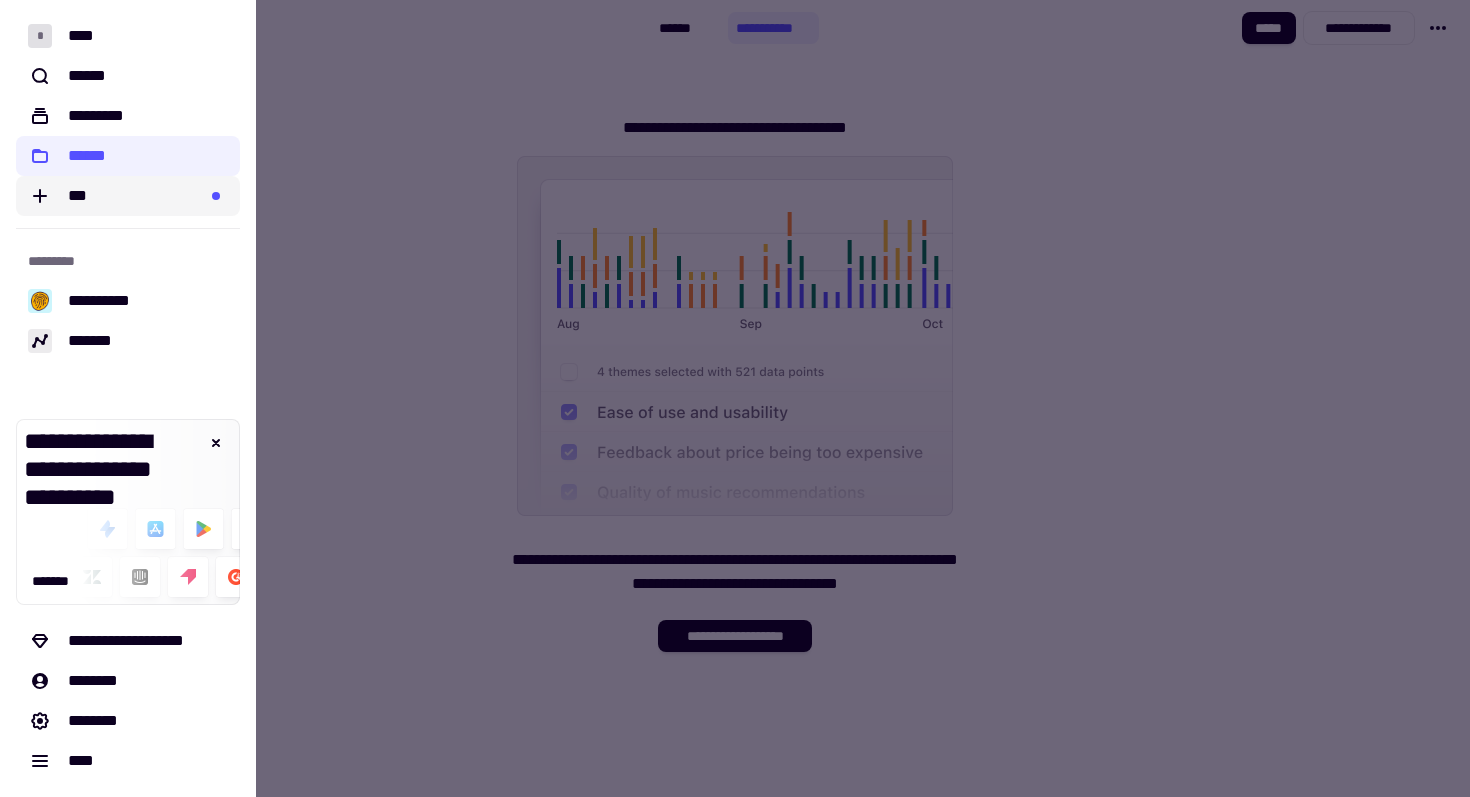 click on "***" 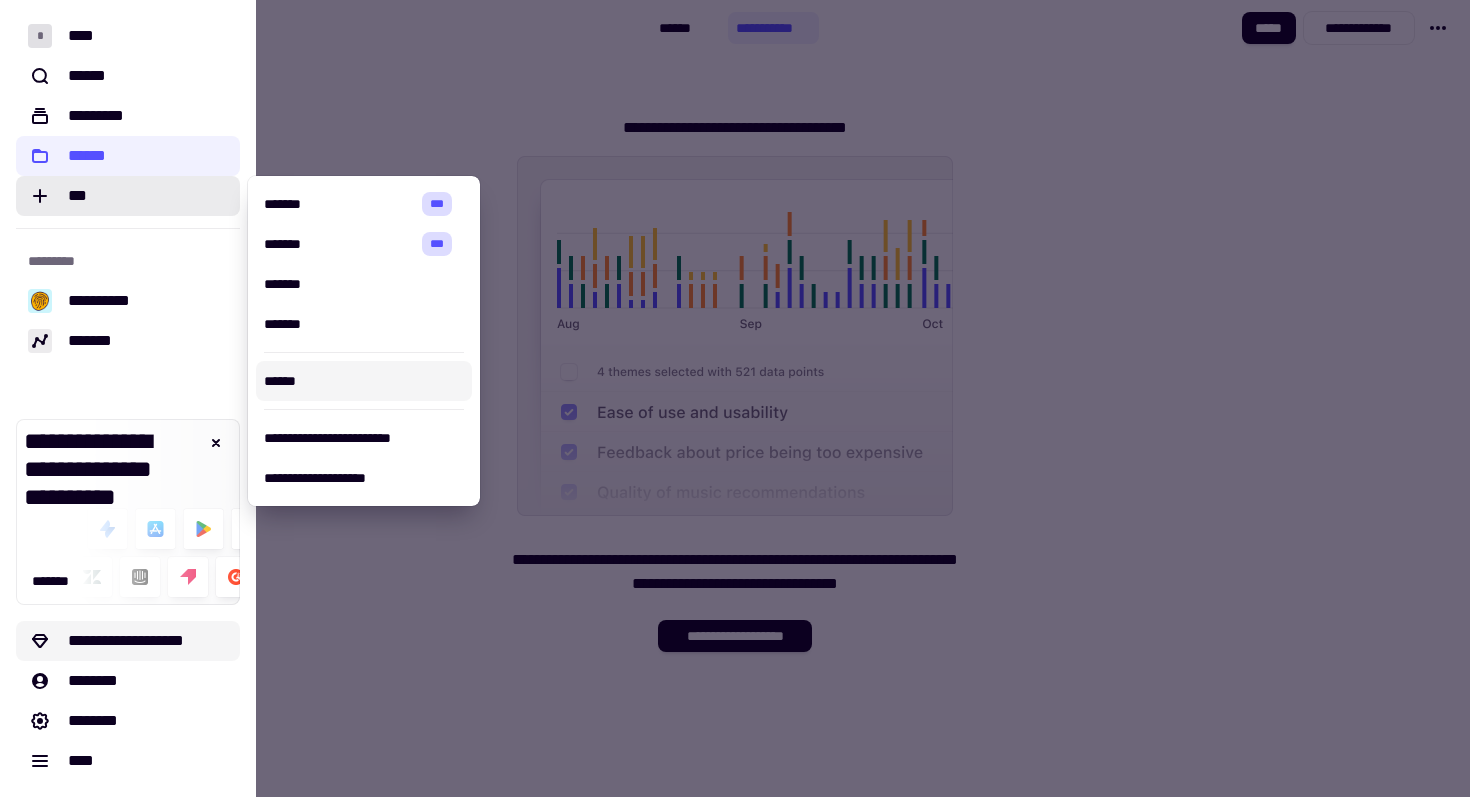 click on "**********" 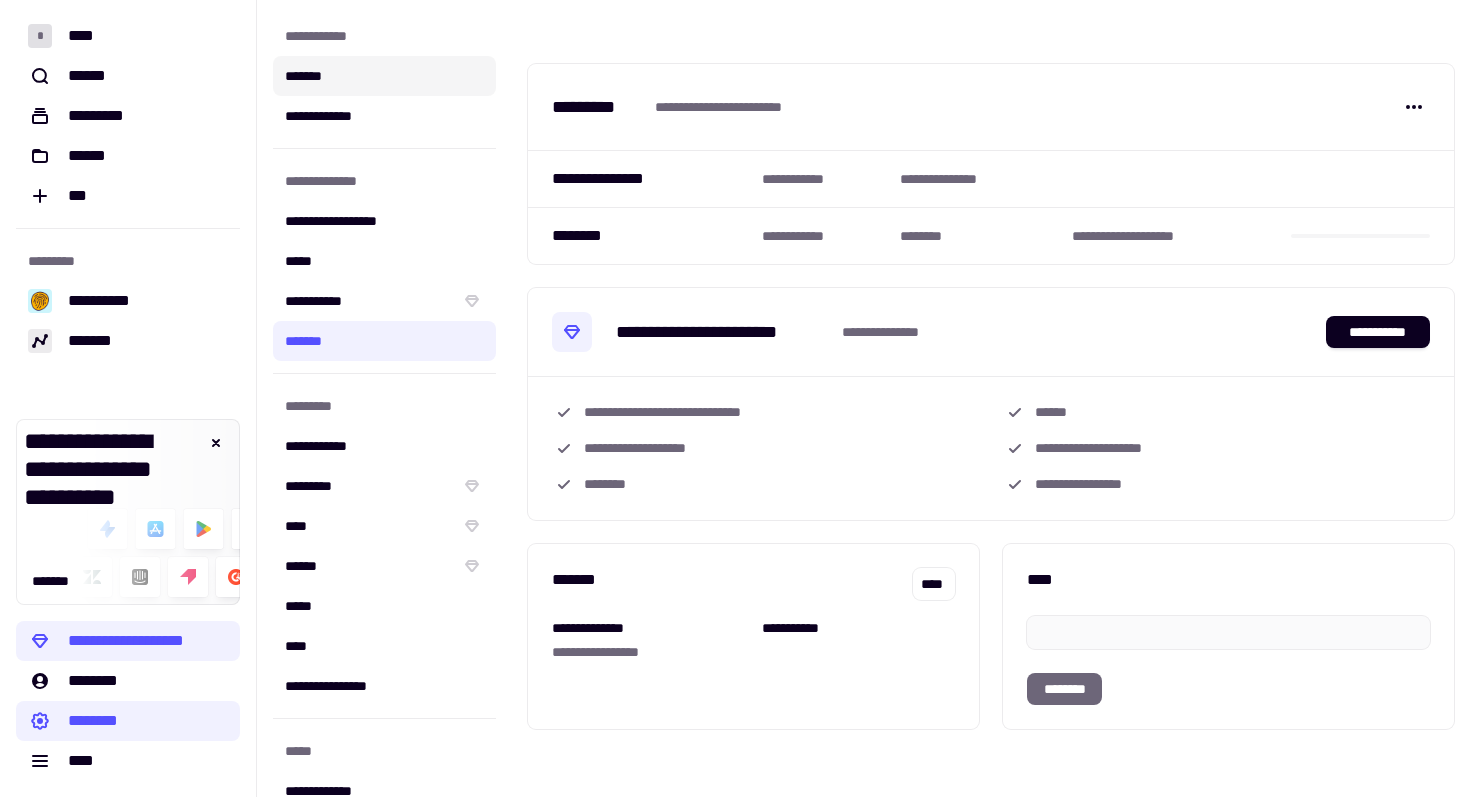 click on "*******" 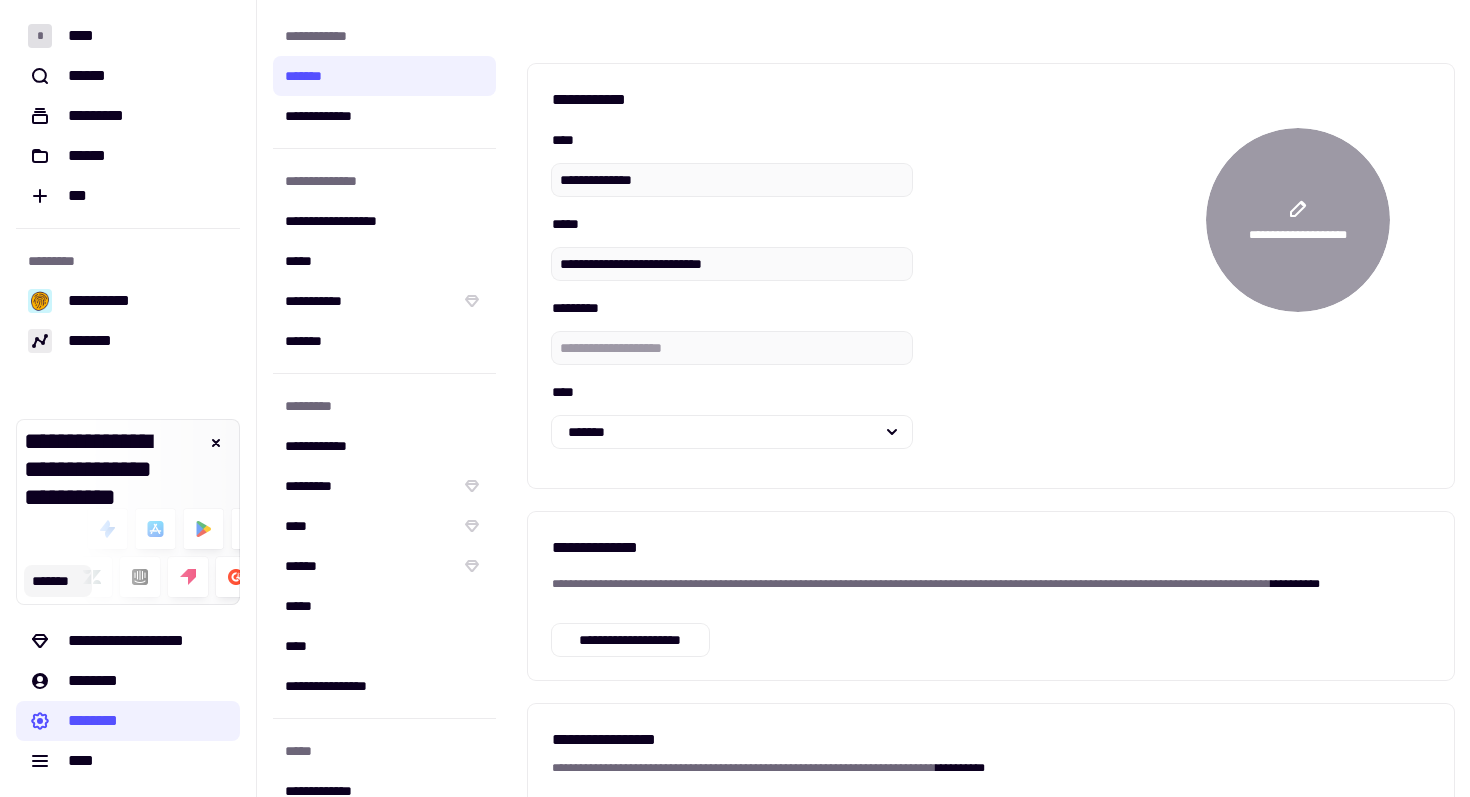 click on "*******" 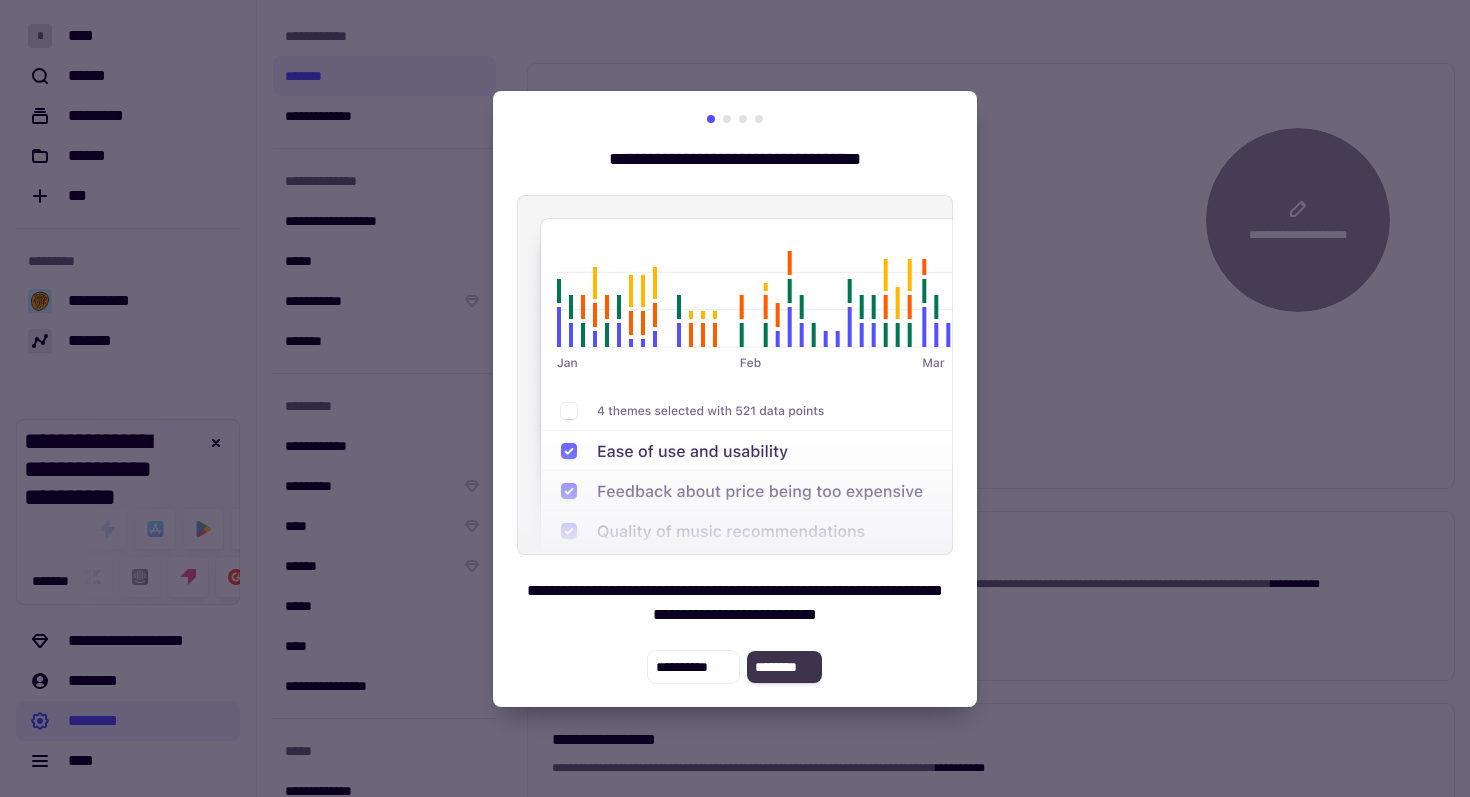 click on "********" 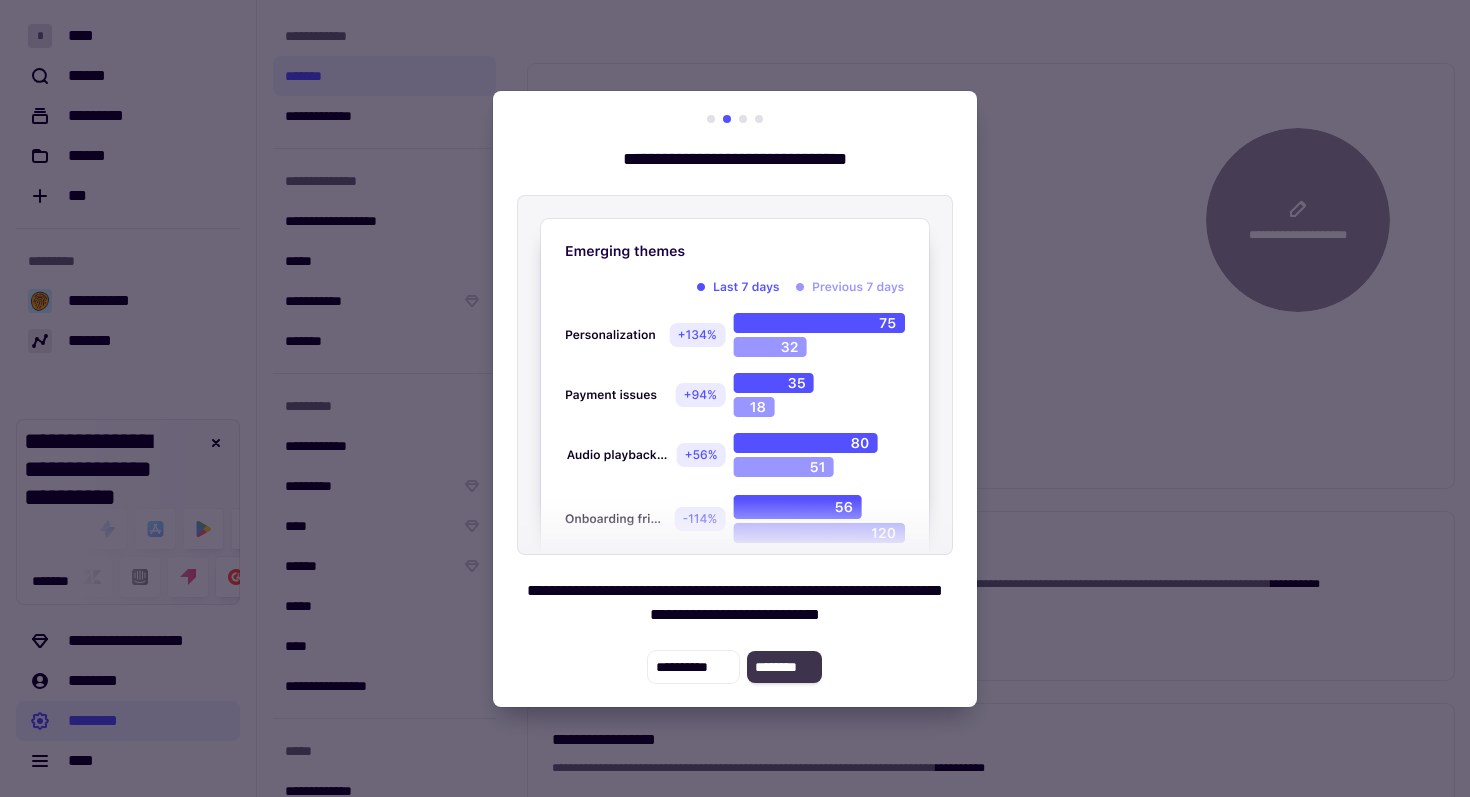 click on "********" 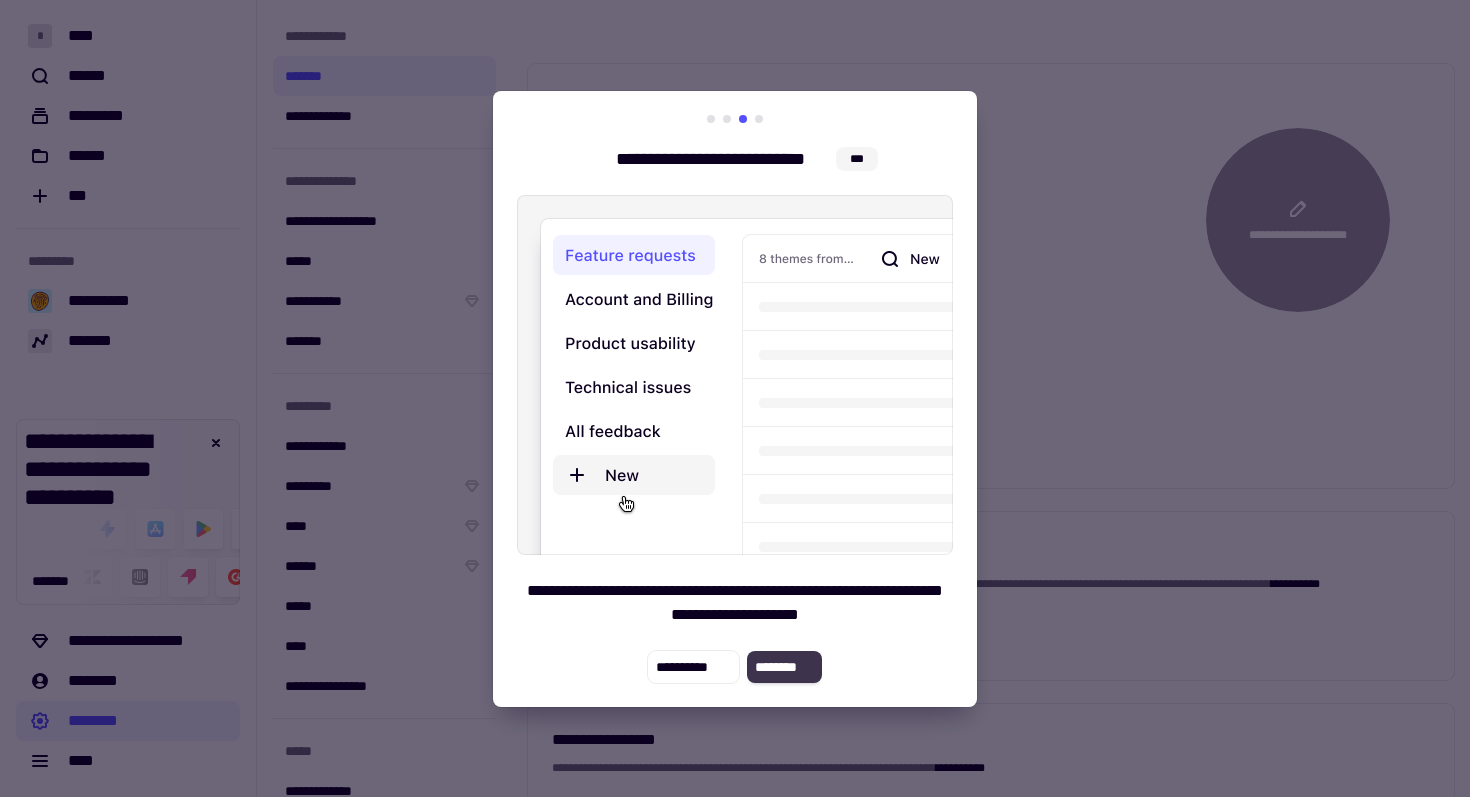 click on "********" 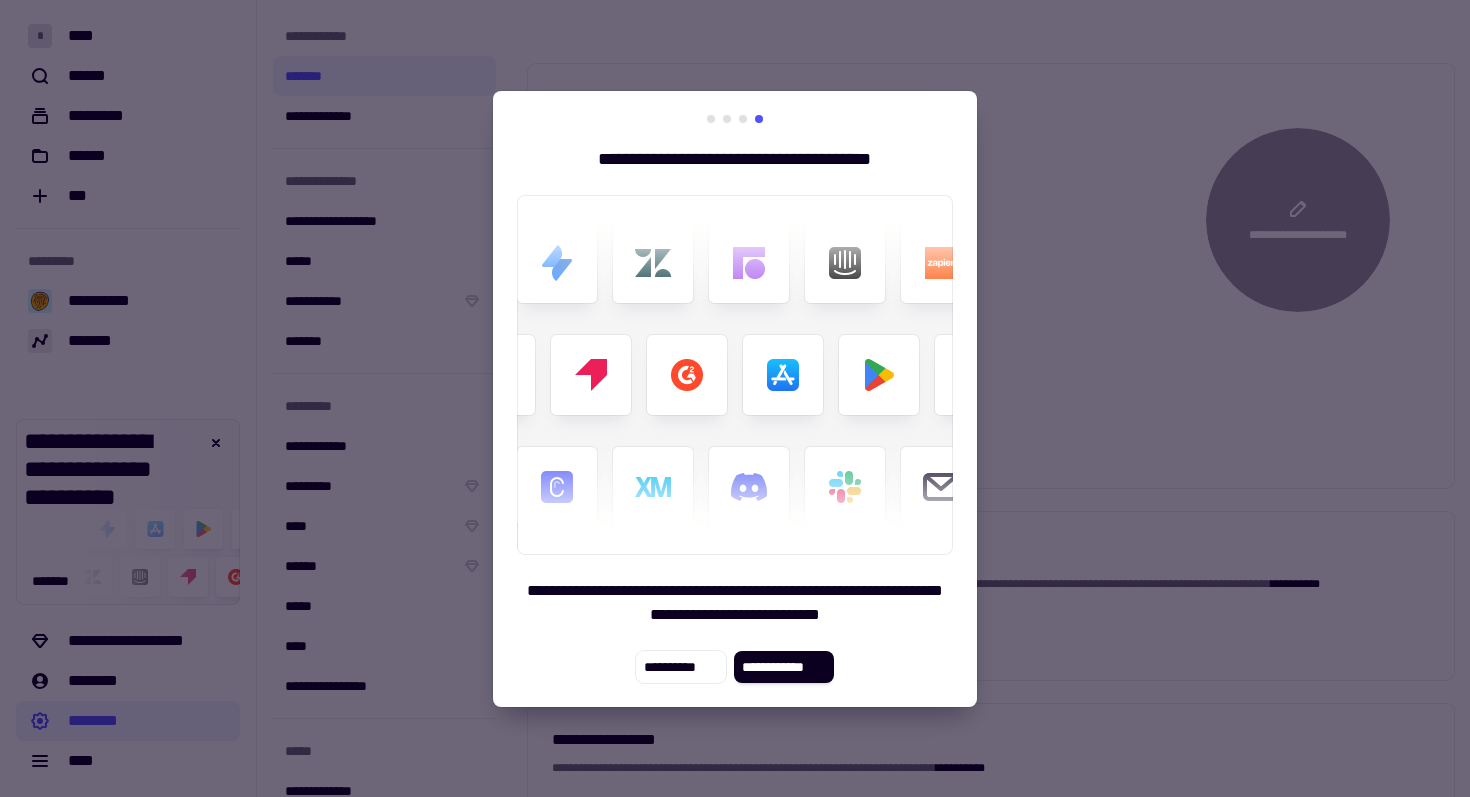click at bounding box center (735, 398) 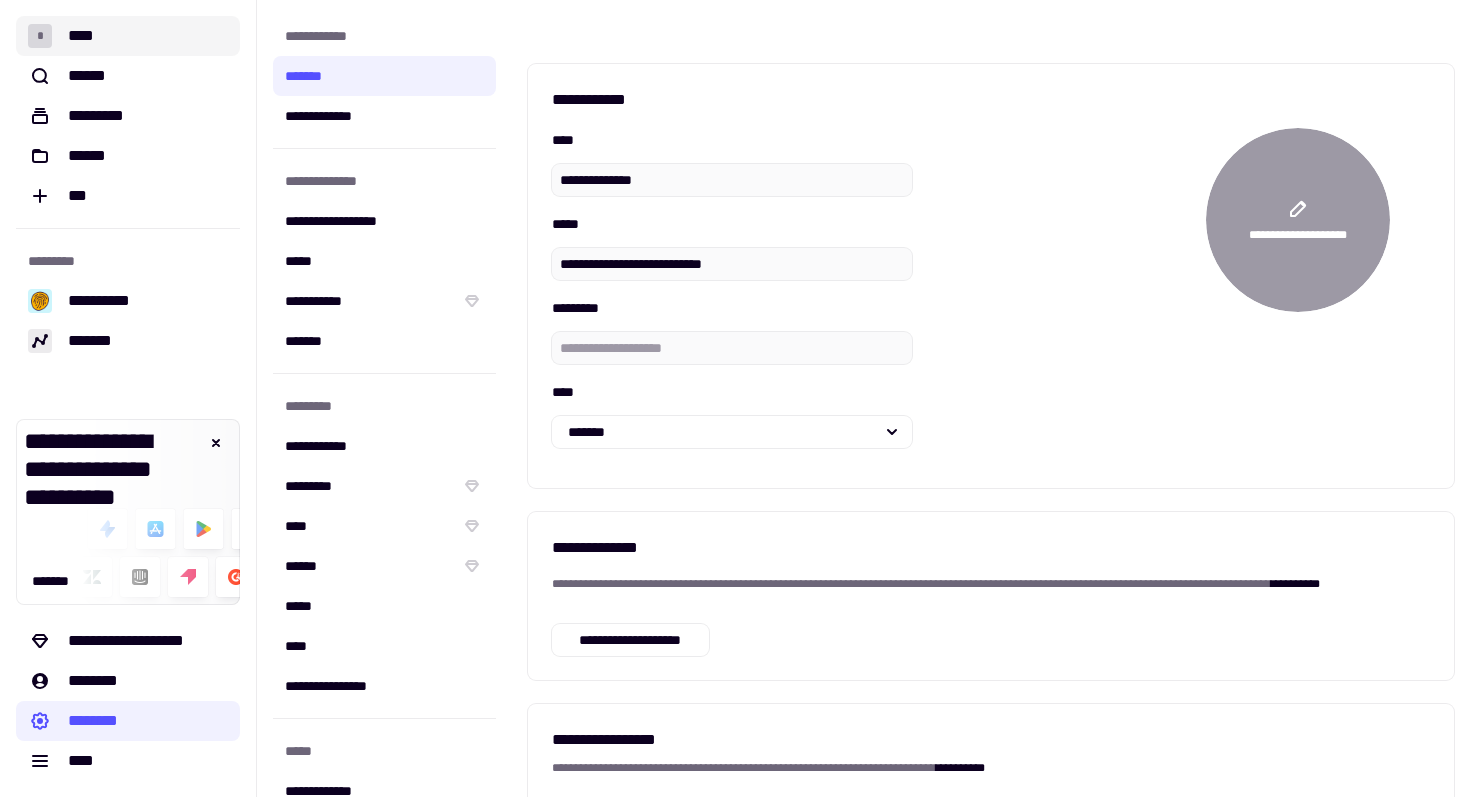 click on "* ****" 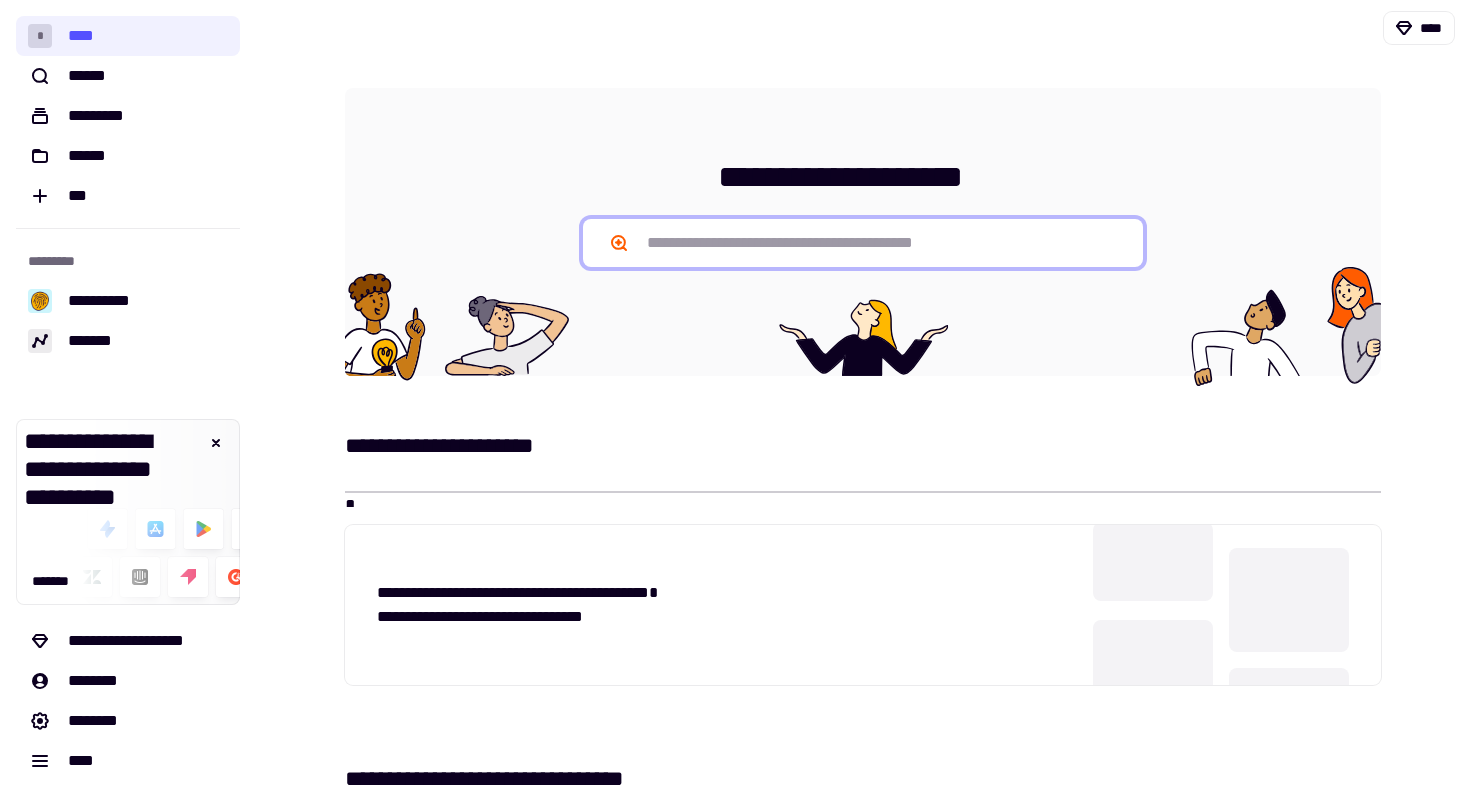 click at bounding box center [863, 243] 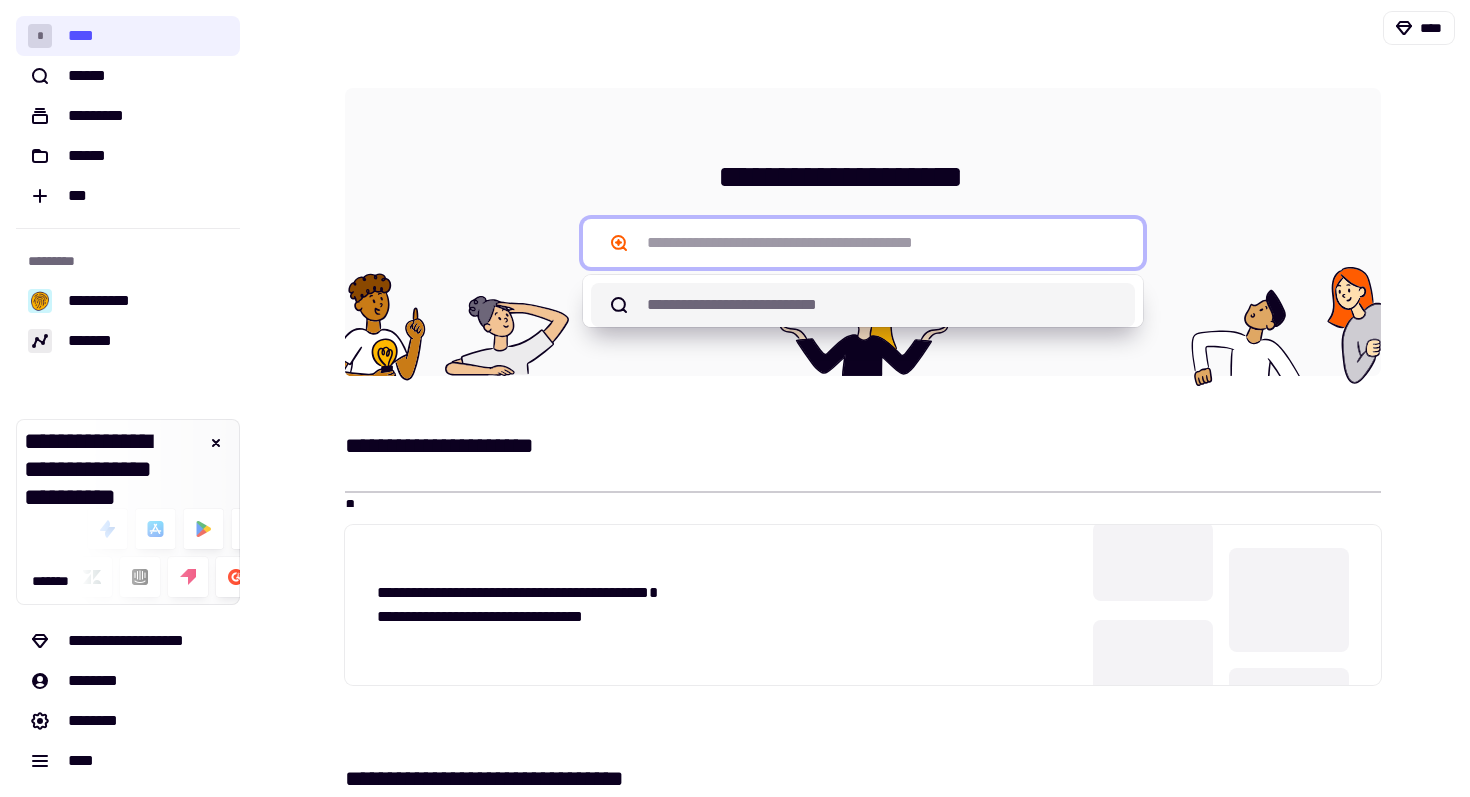 click on "******" at bounding box center (714, 304) 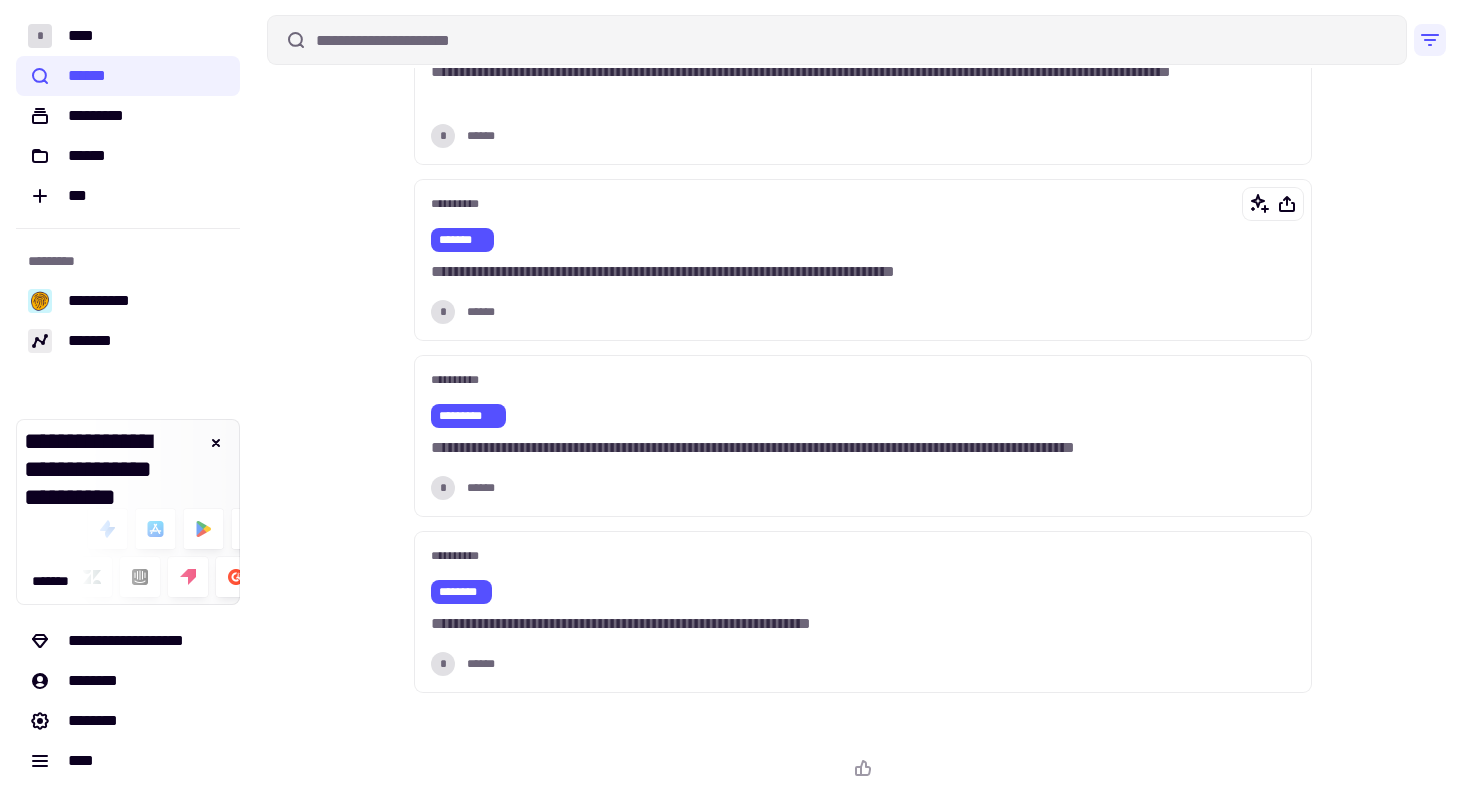 scroll, scrollTop: 1764, scrollLeft: 0, axis: vertical 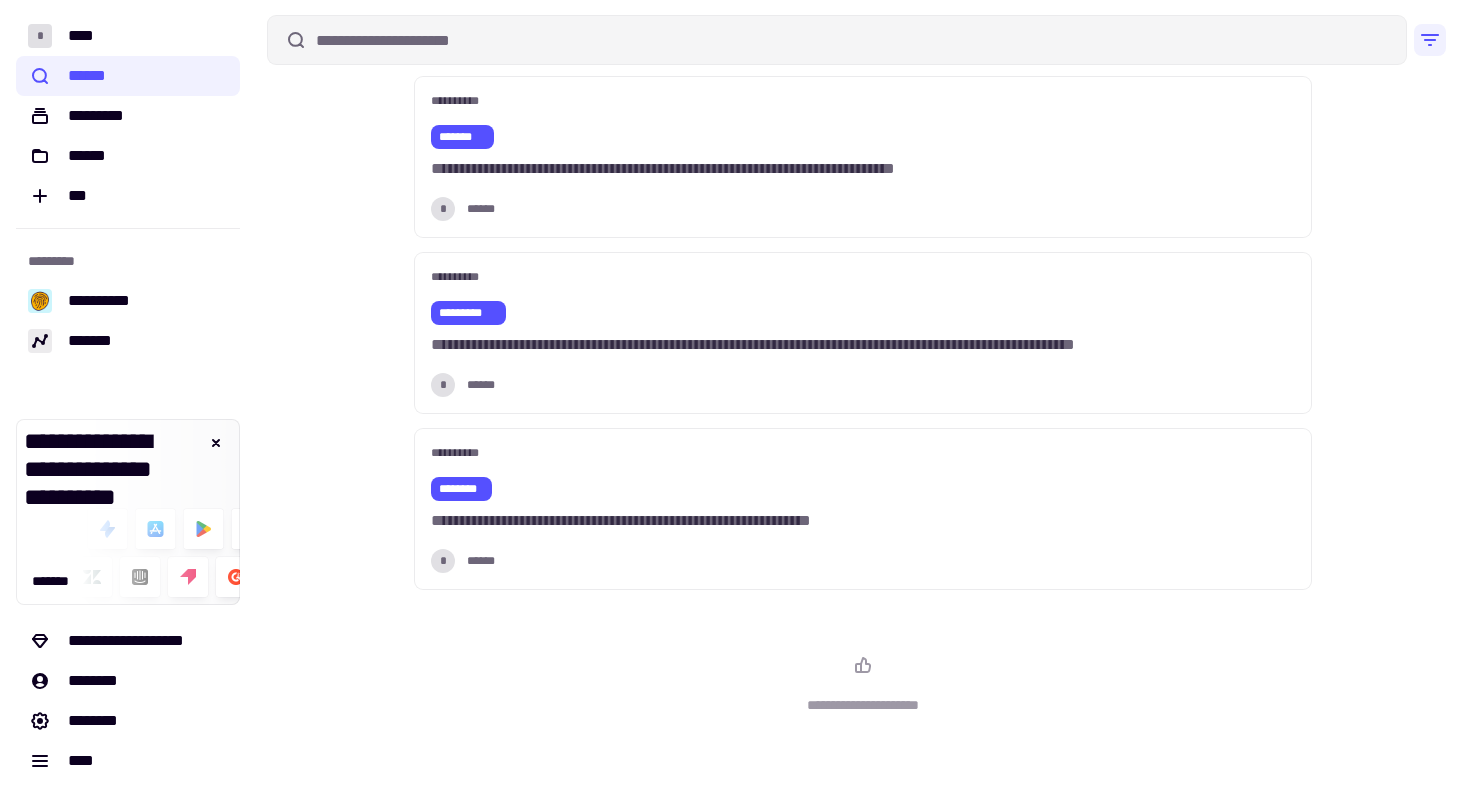 click 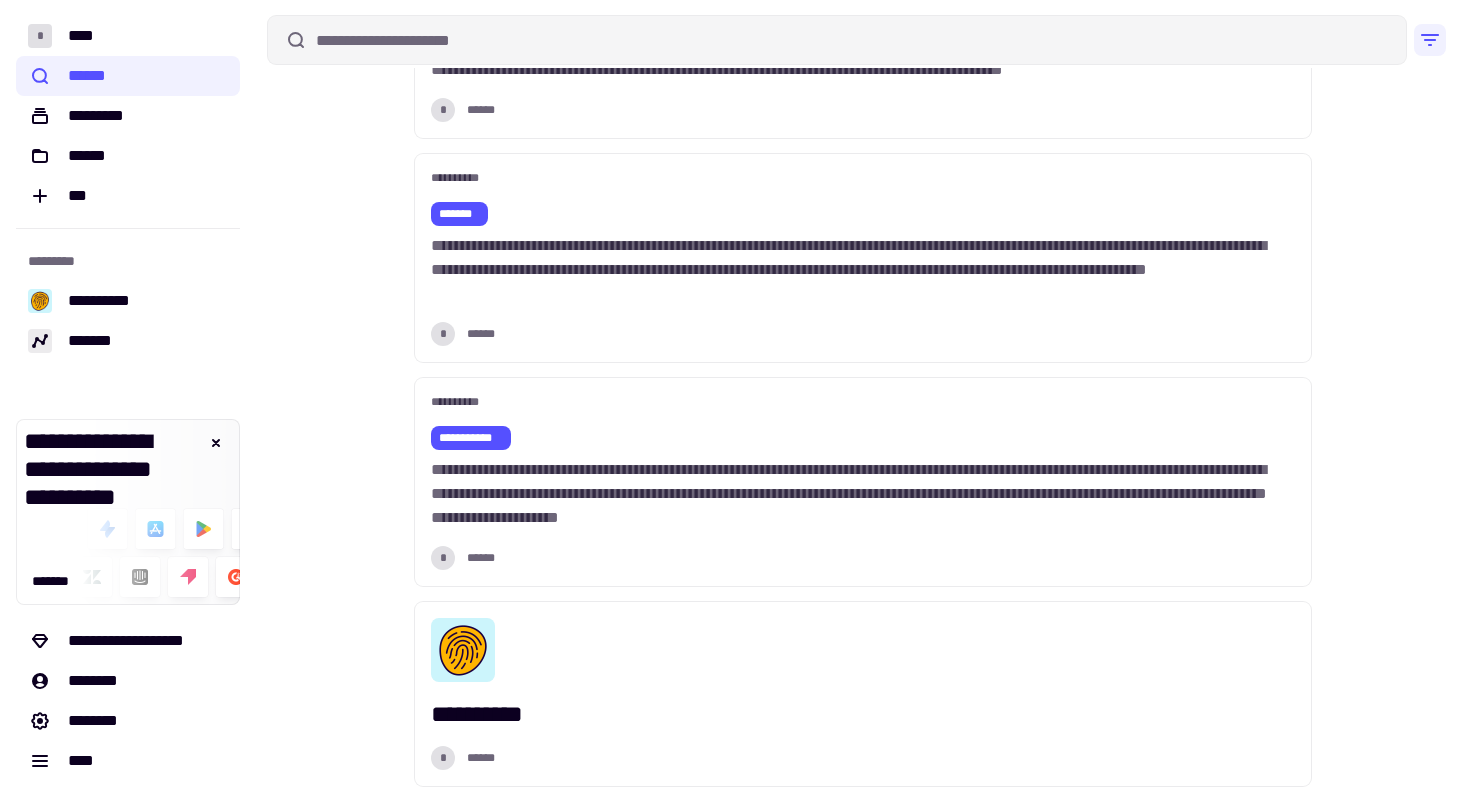 scroll, scrollTop: 0, scrollLeft: 0, axis: both 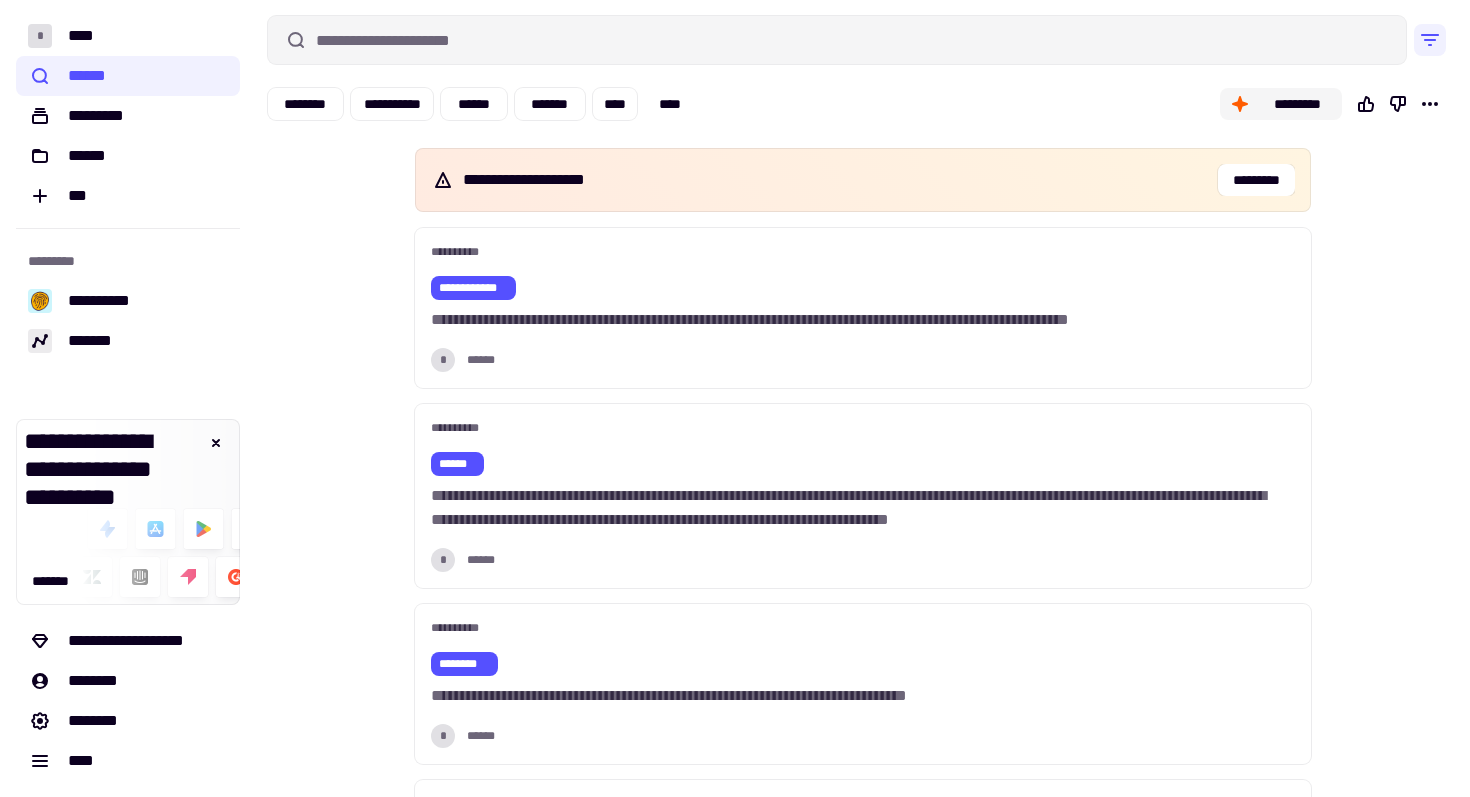 click on "*********" 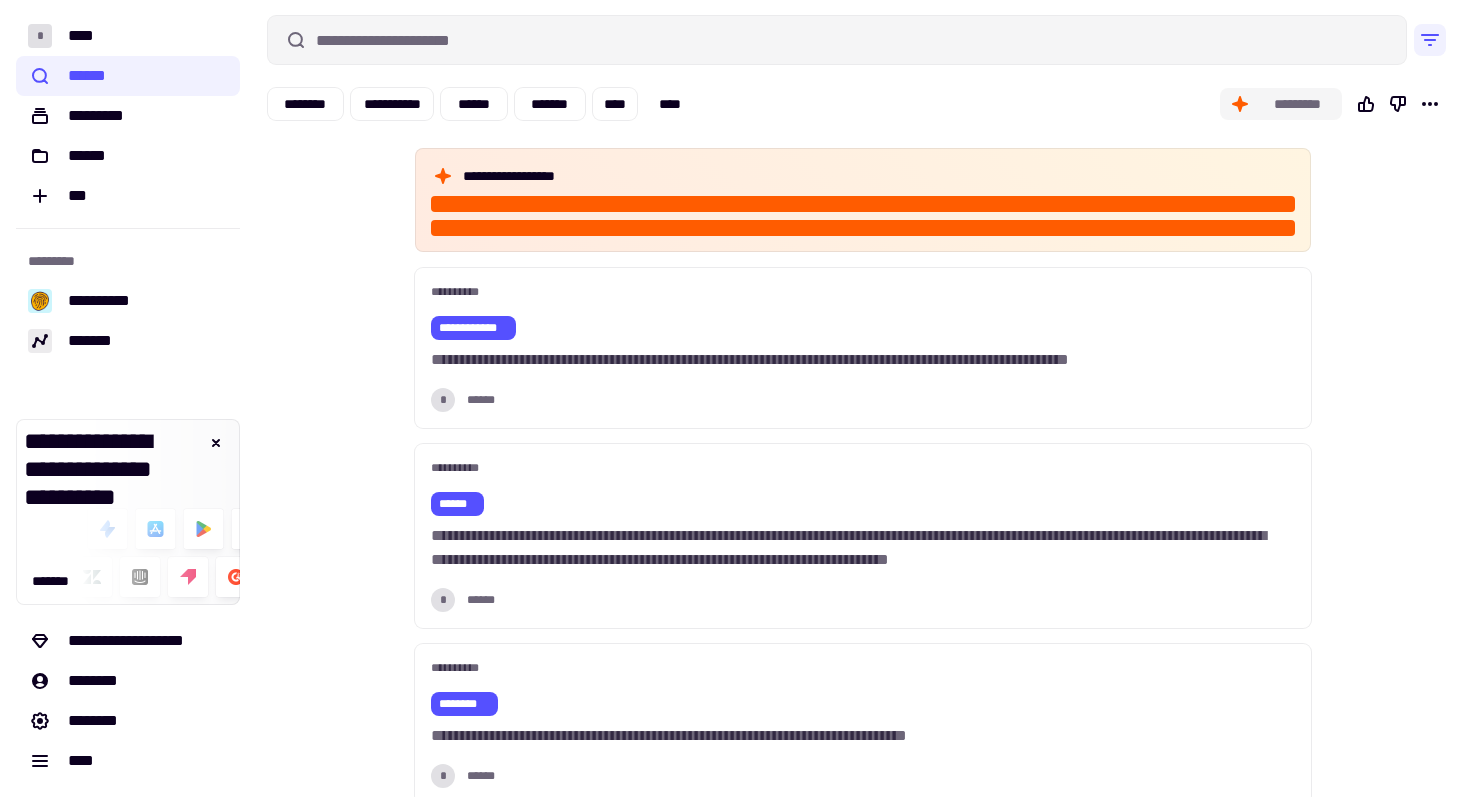 click on "*********" 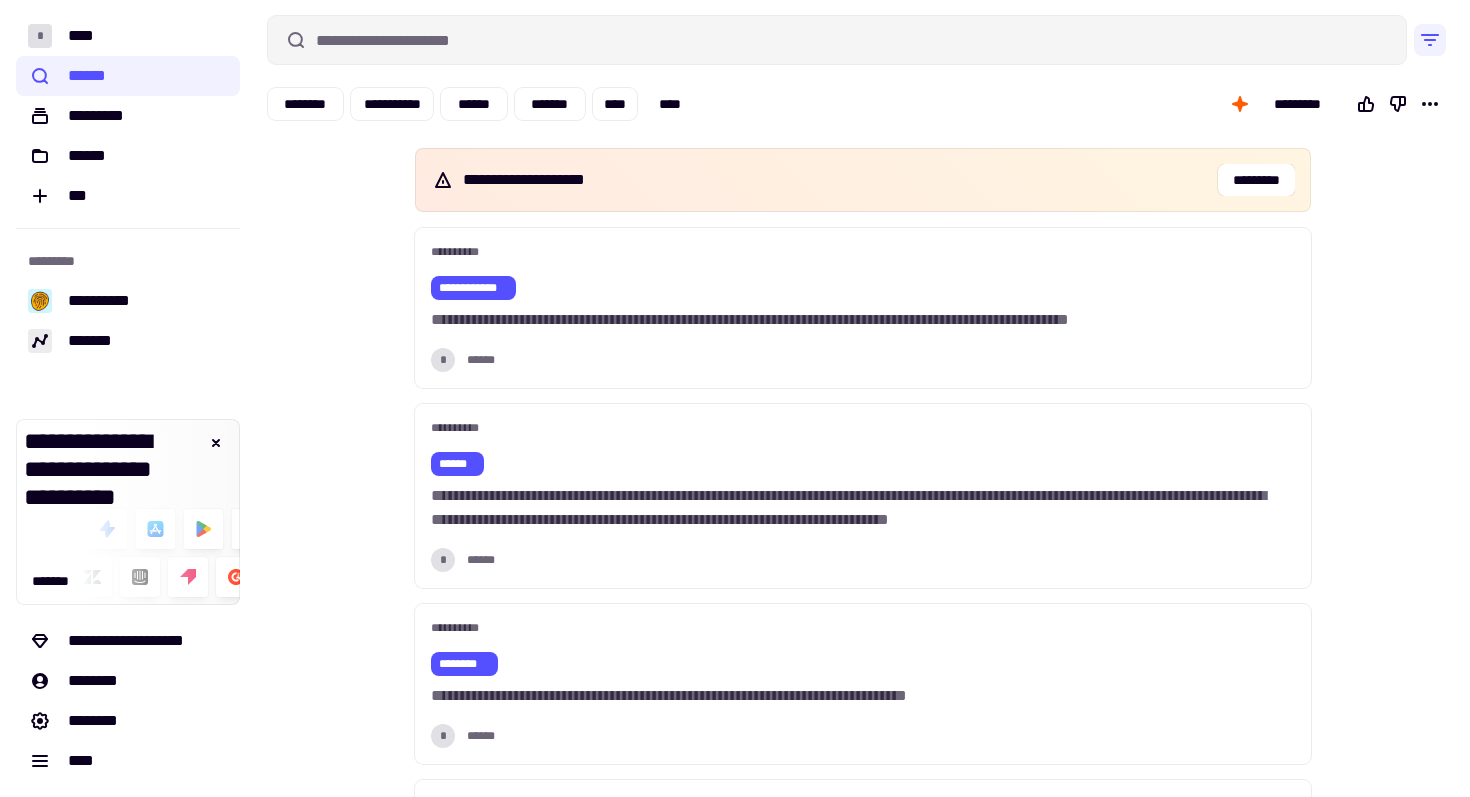click on "**********" at bounding box center (857, 104) 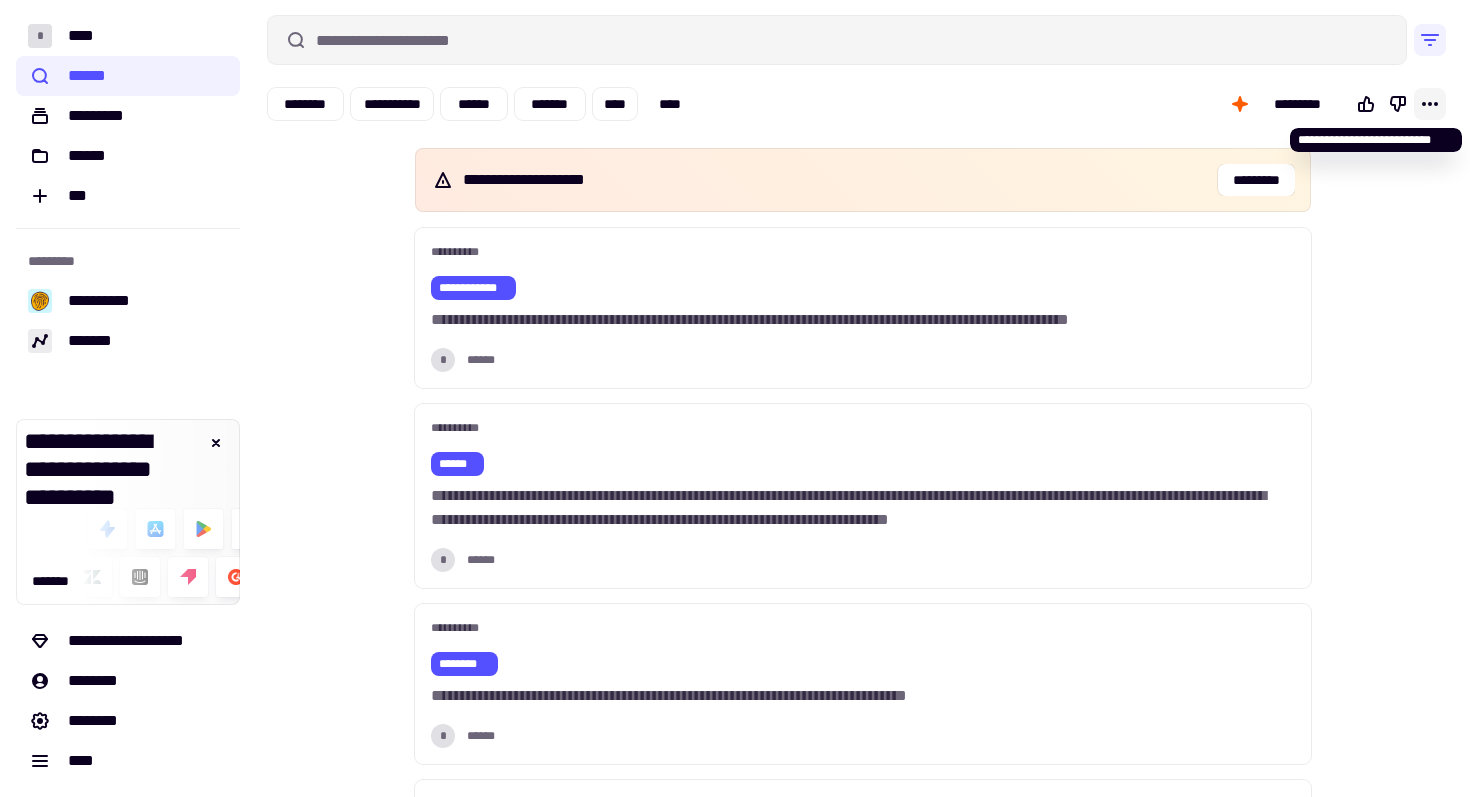 click 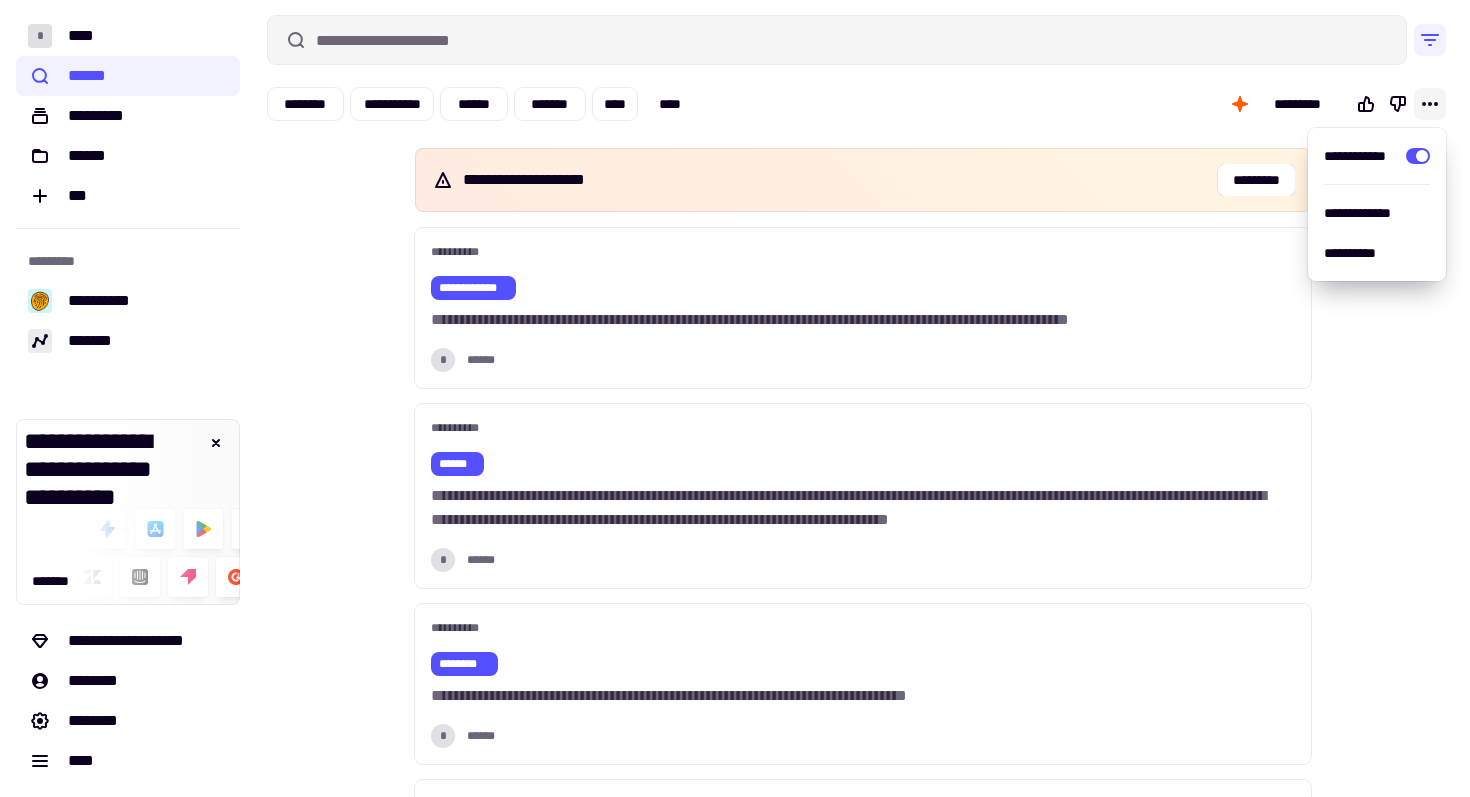 click 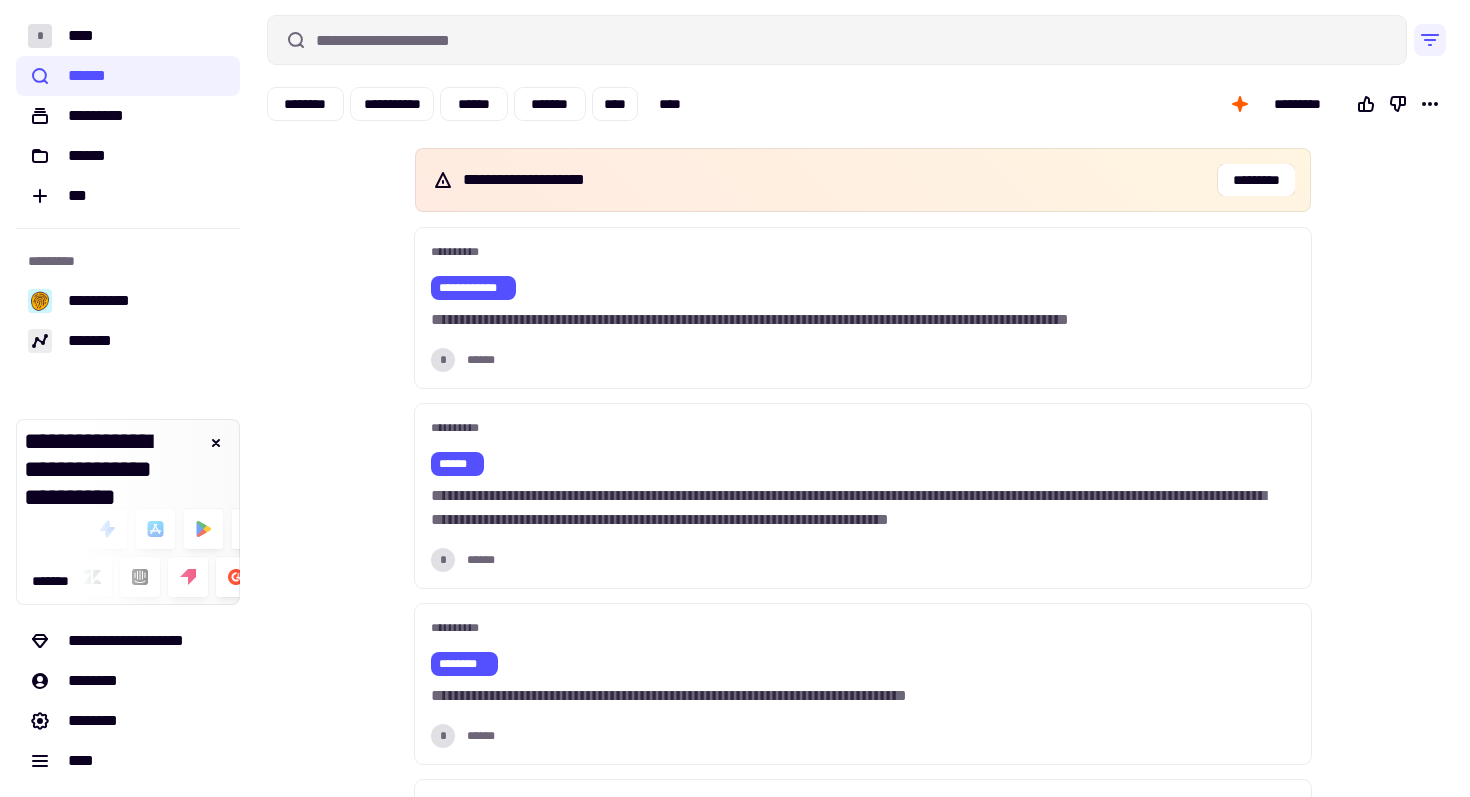click at bounding box center [863, 42] 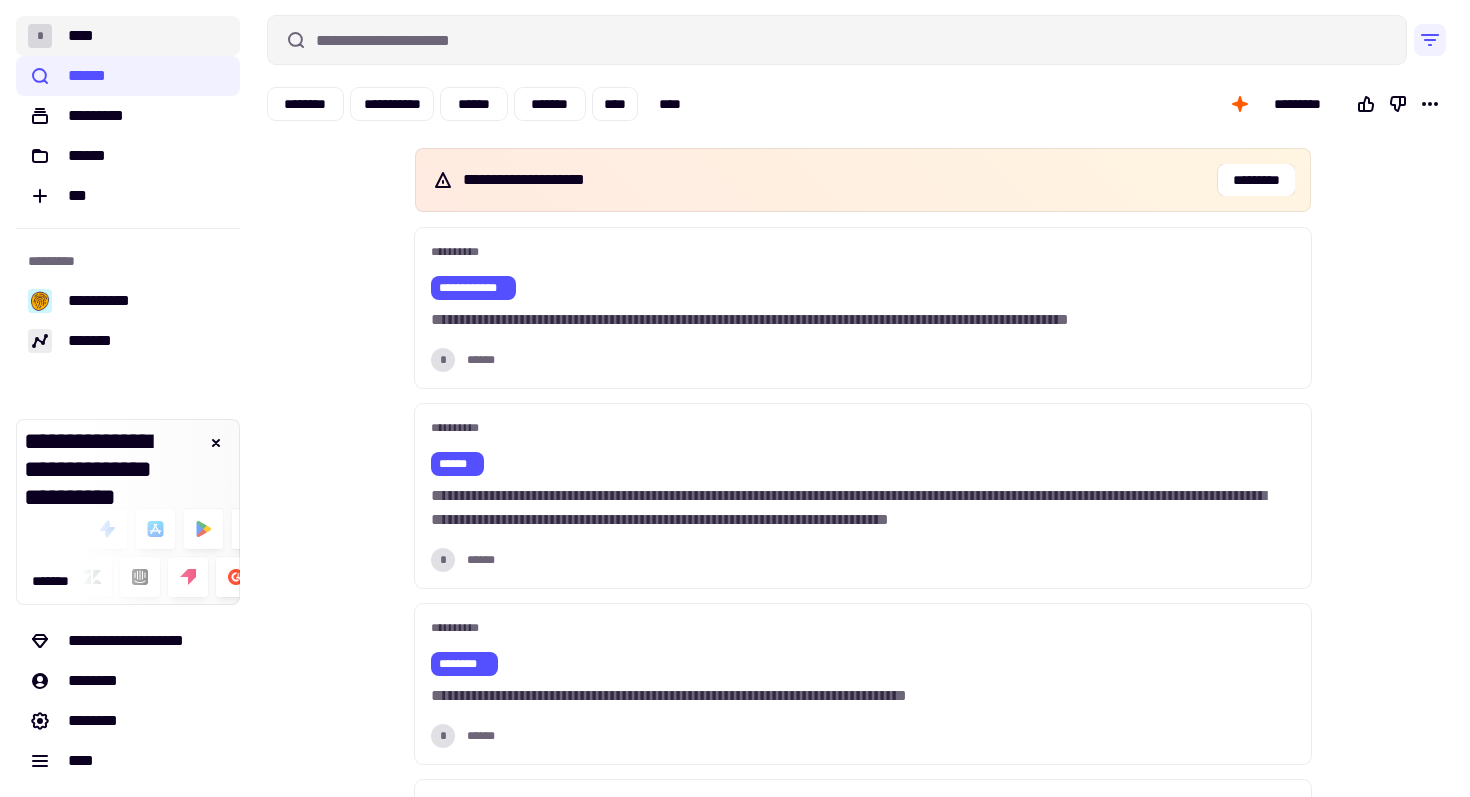 click on "* ****" 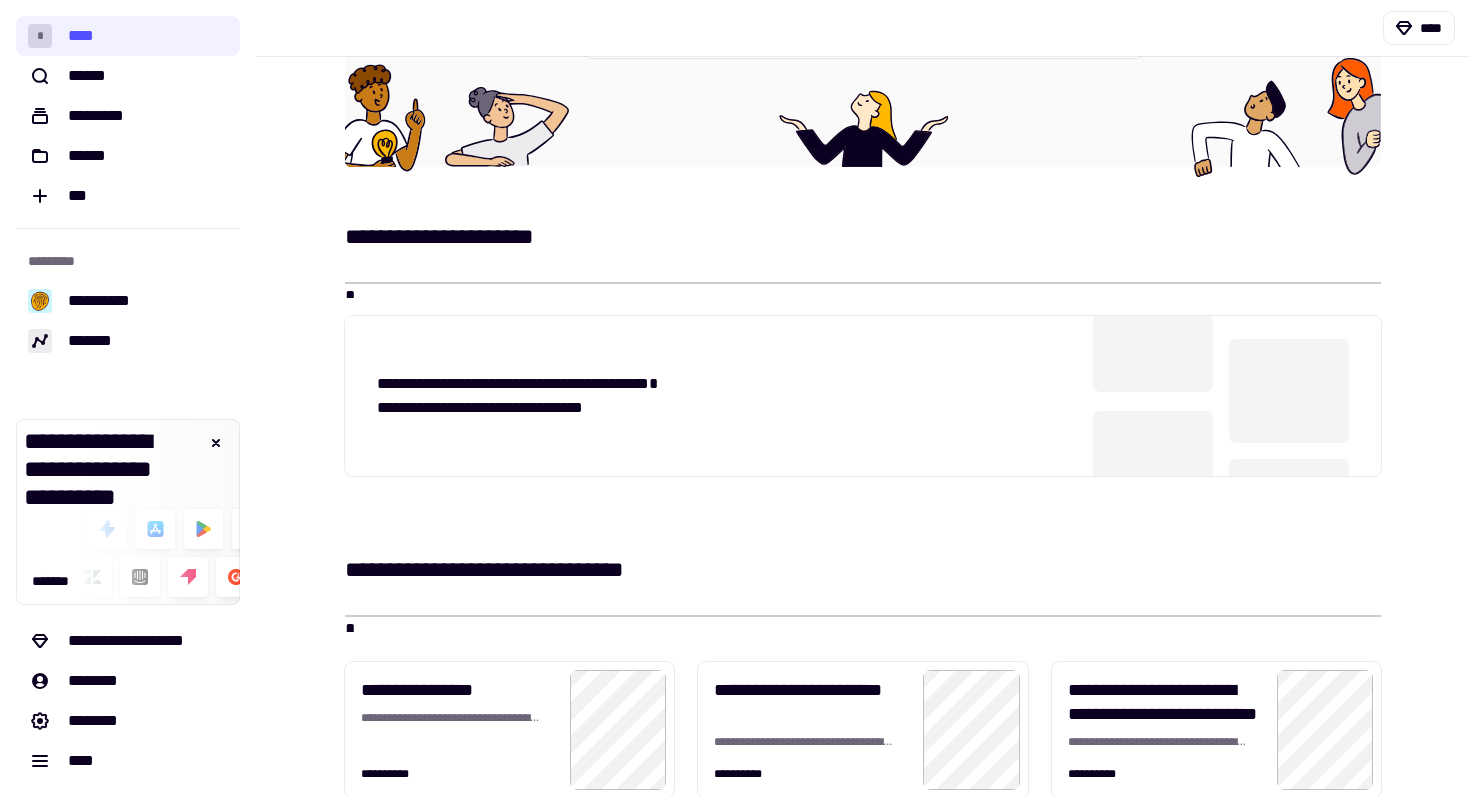 scroll, scrollTop: 199, scrollLeft: 0, axis: vertical 